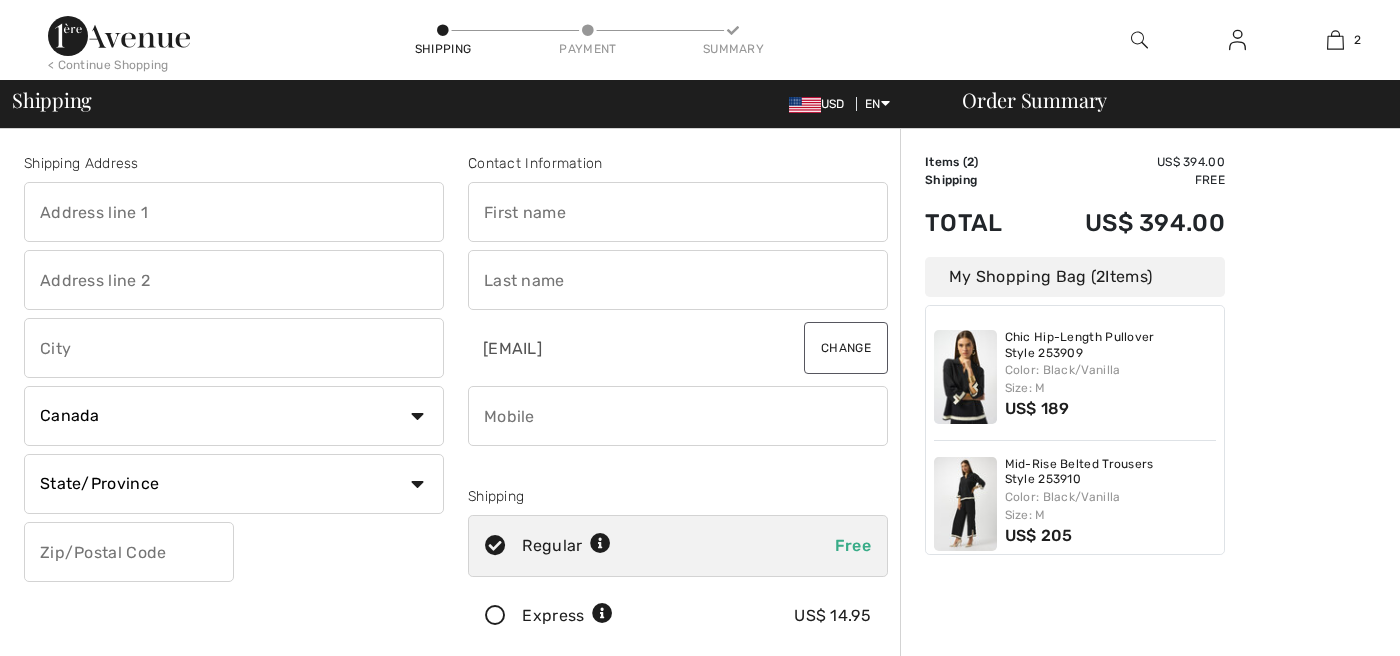 scroll, scrollTop: 0, scrollLeft: 0, axis: both 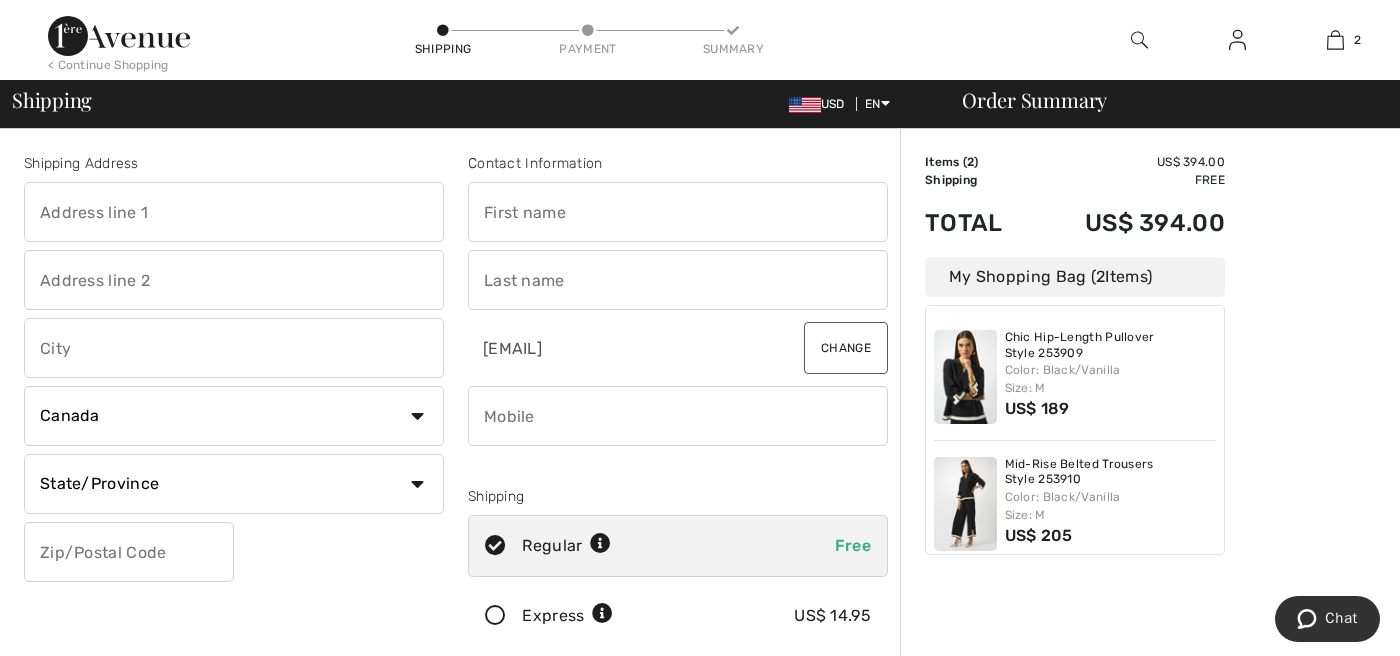 click at bounding box center [234, 212] 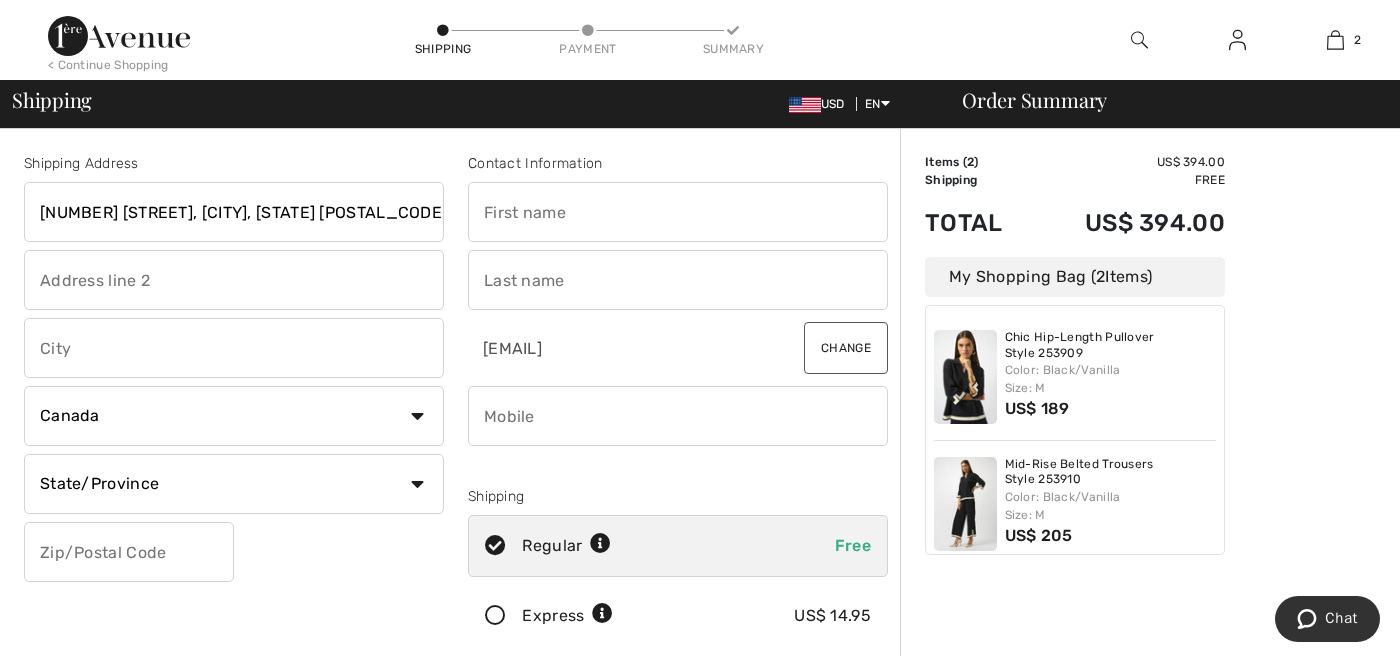 type on "26 Seaview, Longport, NJ 08403" 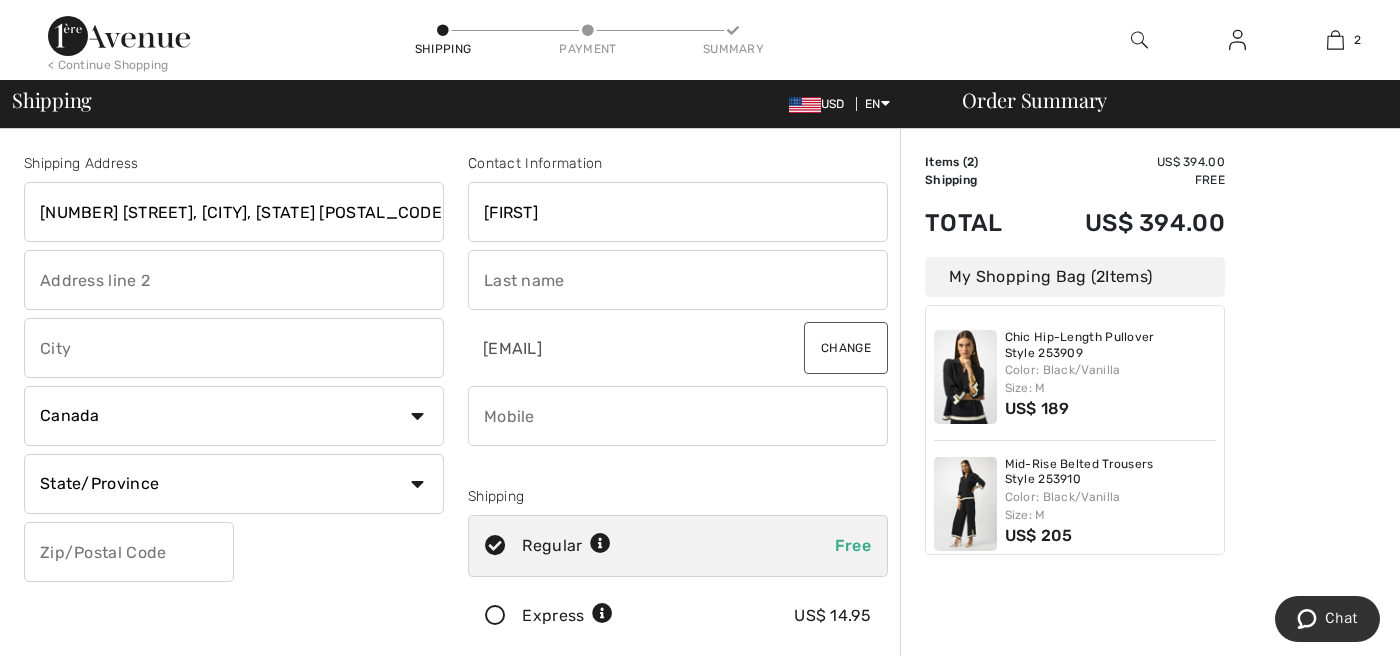 type on "1903" 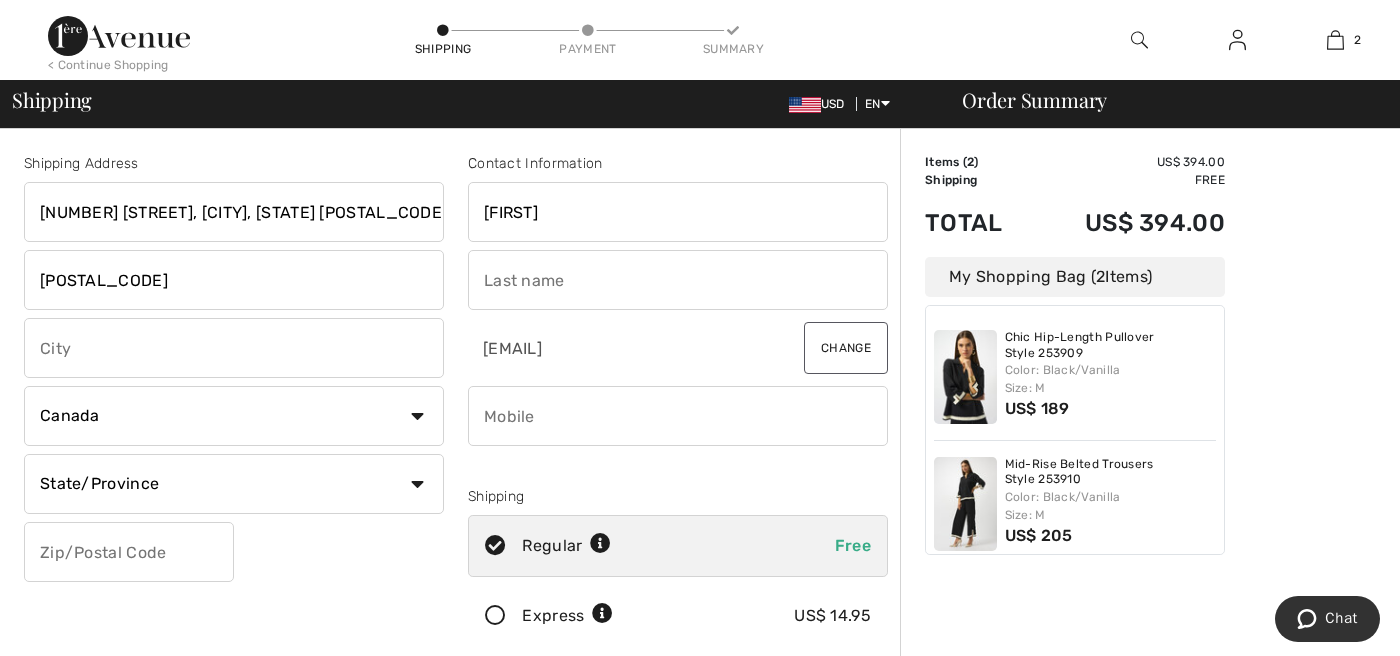 type on "West Palm Beach" 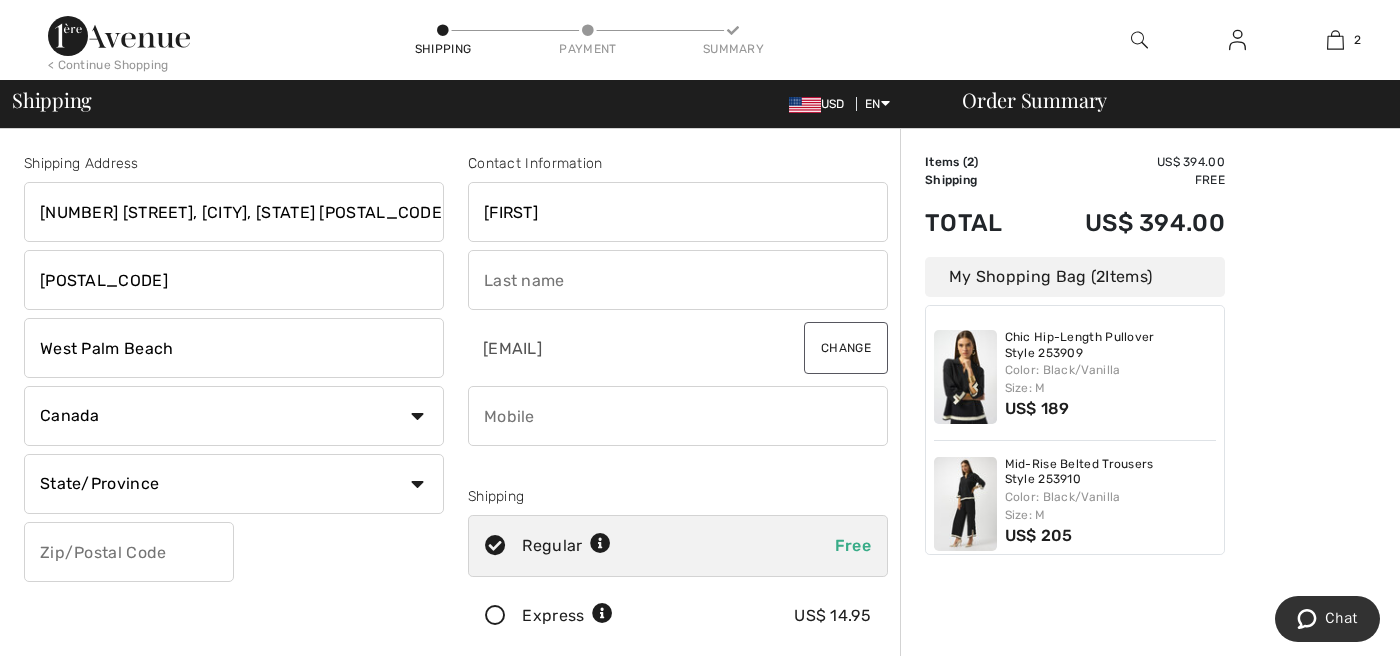 select on "US" 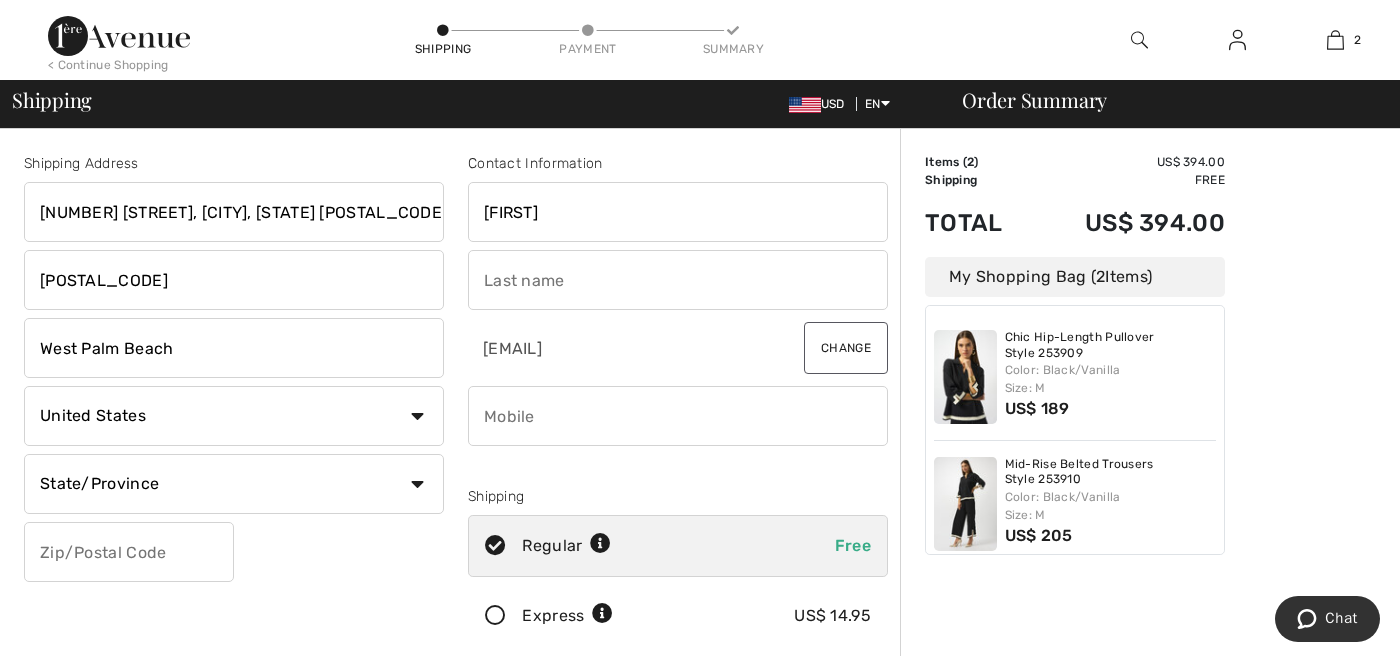select on "FL" 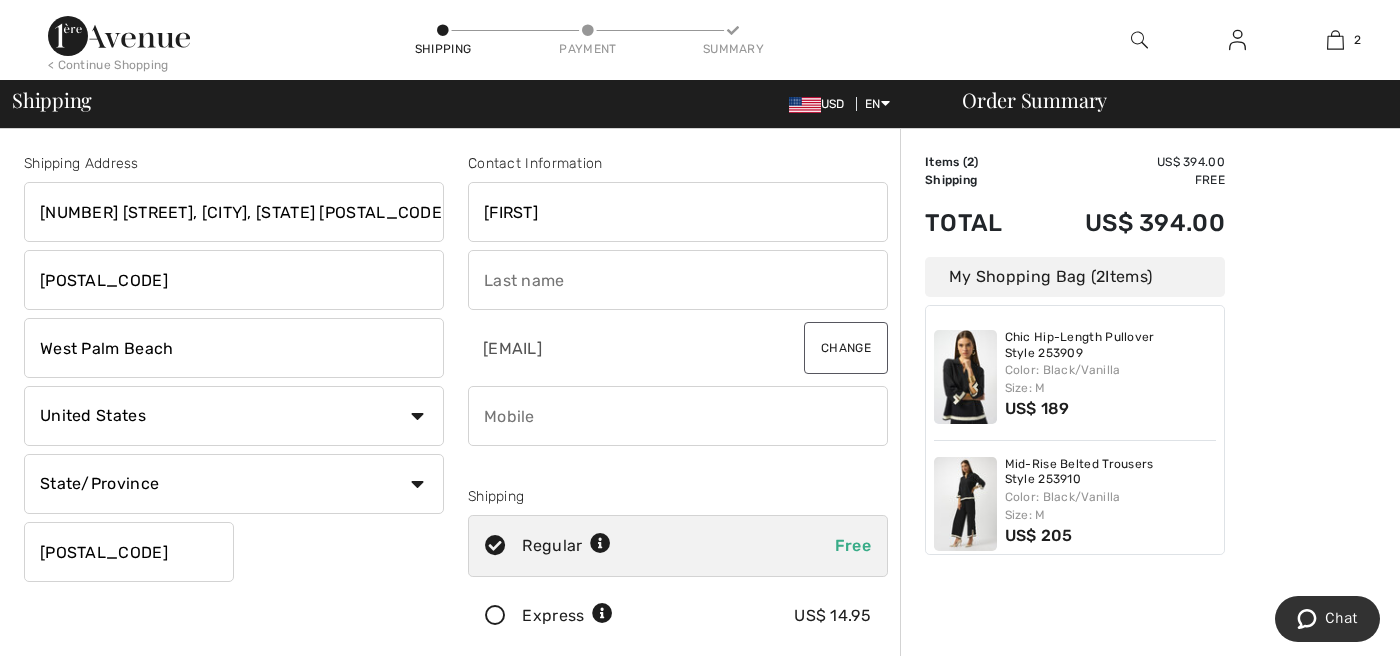 type on "[LAST]" 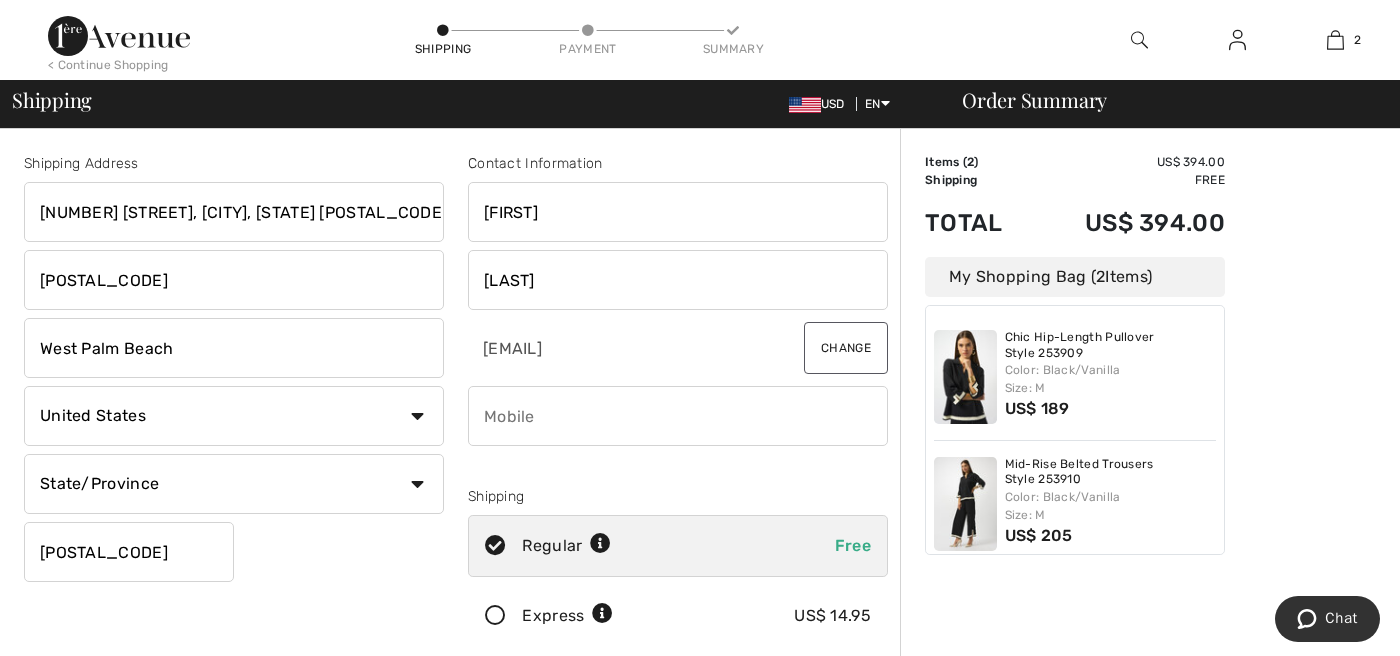 type on "6462851763" 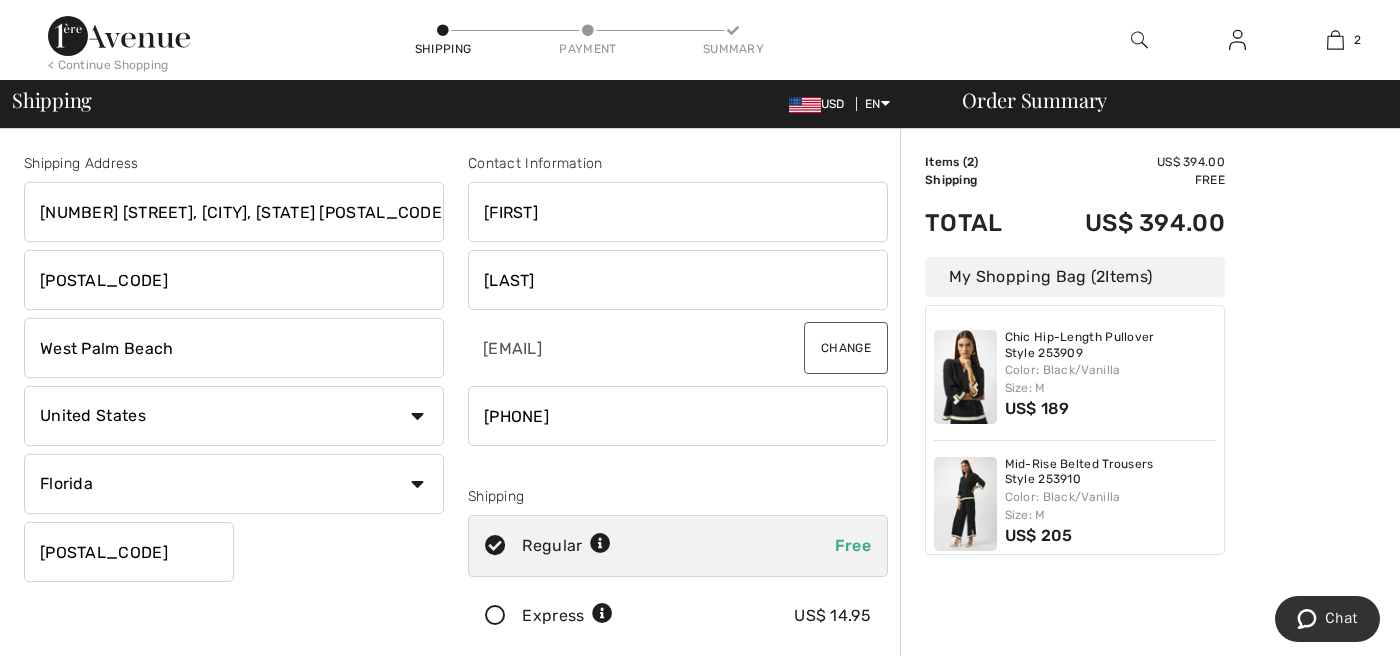 click on "1903" at bounding box center [234, 280] 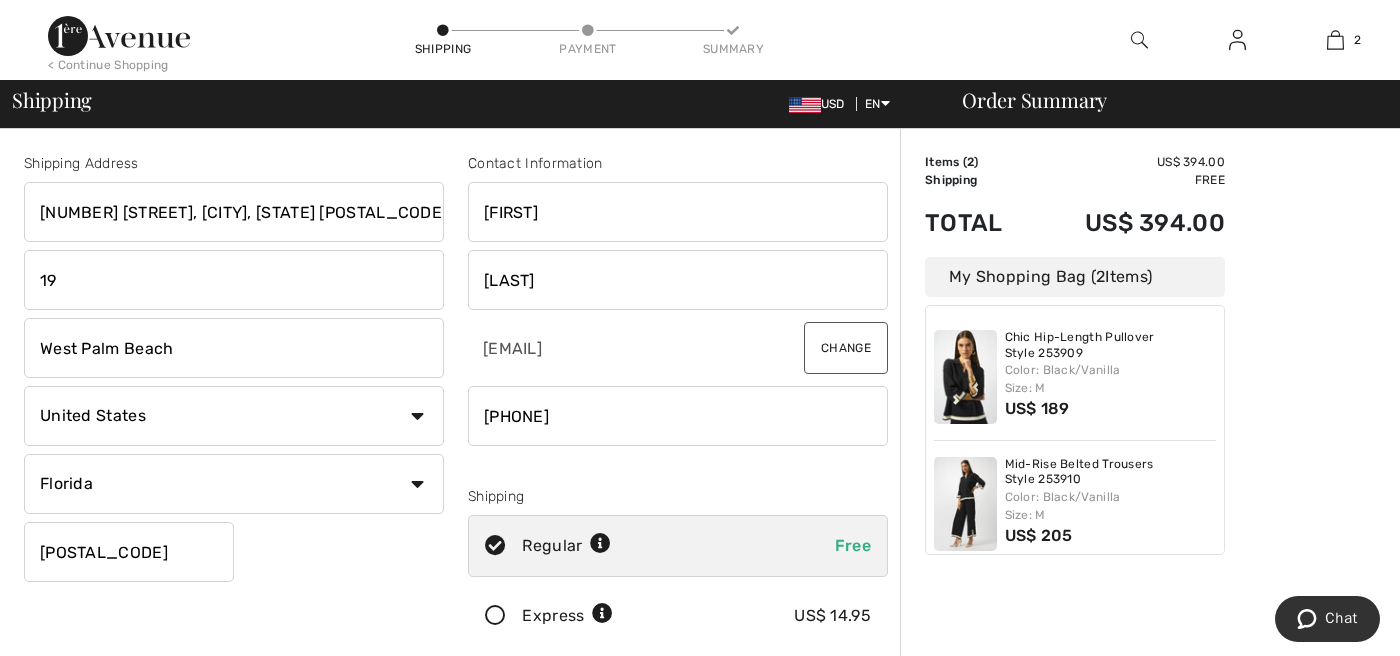 type on "1" 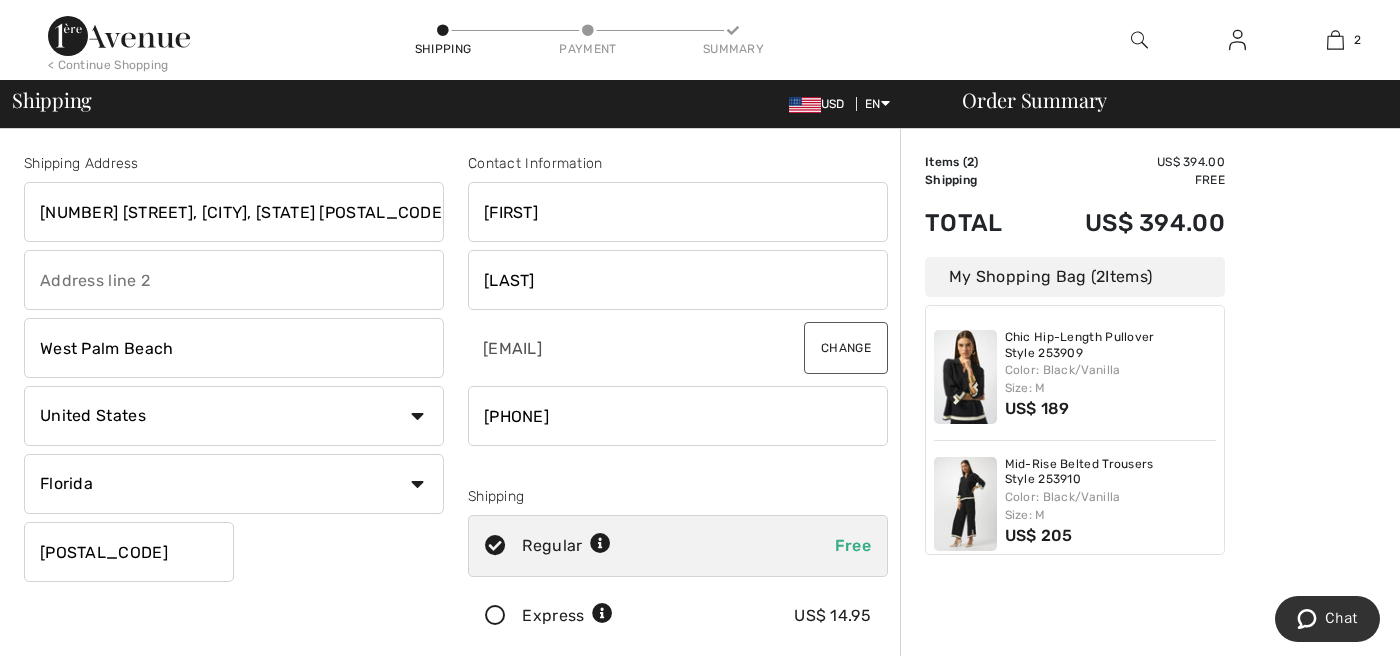 type 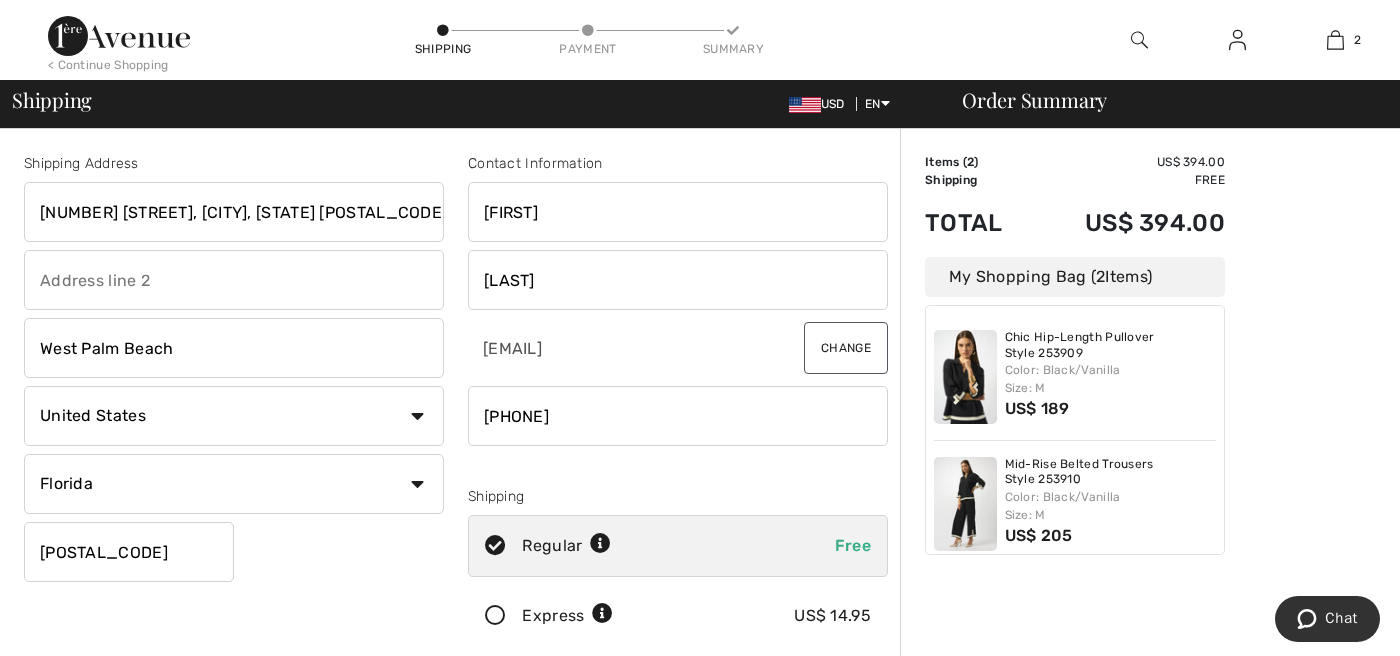 click on "State/Province
Alabama
Alaska
American Samoa
Arizona
Arkansas
California
Colorado
Connecticut
D.C.
Delaware
Florida
Georgia
Guam
Hawaii
Idaho
Illinois
Indiana
Iowa
Kansas
Kentucky
Louisiana
Maine
Marianas
Marshall Islands
Maryland
Massachusetts
Michigan
Micronesia
Minnesota
Mississippi
Missouri
Montana
Nebraska
Nevada
New Hampshire
New Jersey
New Mexico
New York
North Carolina
North Dakota
Ohio
Oklahoma
Oregon
Palau
Pennsylvania
Puerto Rico
Rhode Island
South Carolina
Texas" at bounding box center (234, 484) 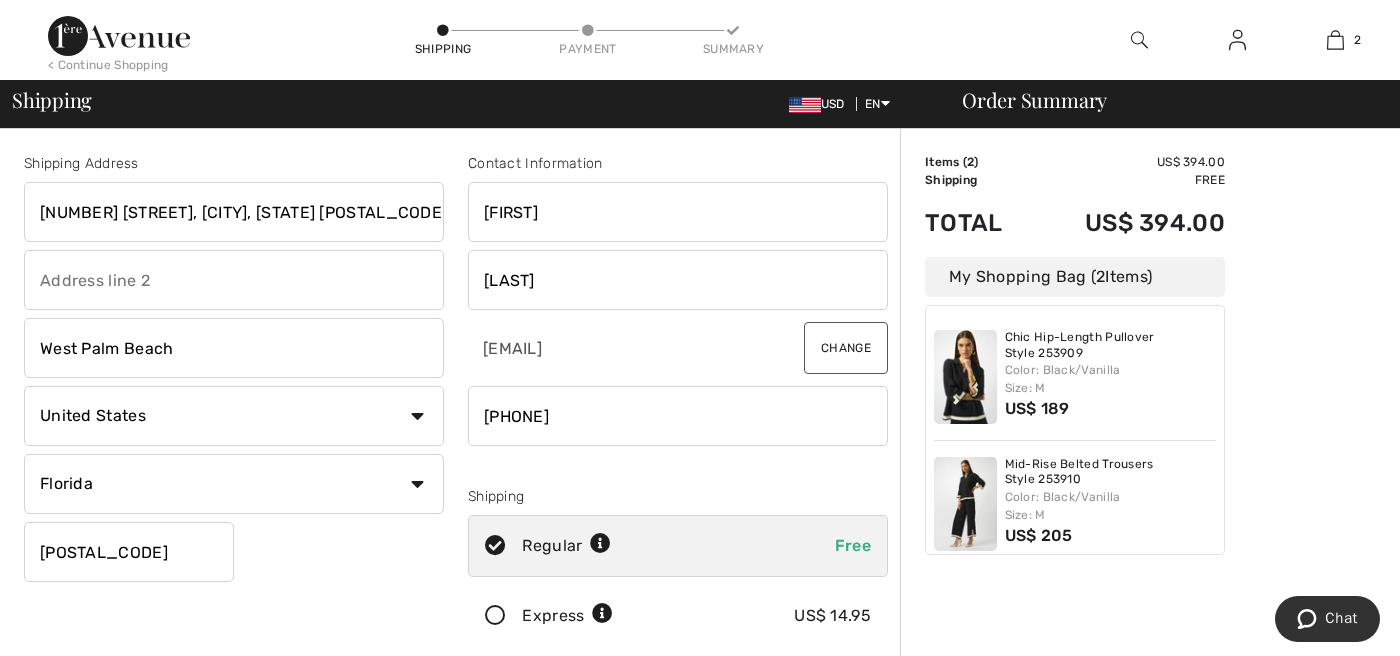 select on "NJ" 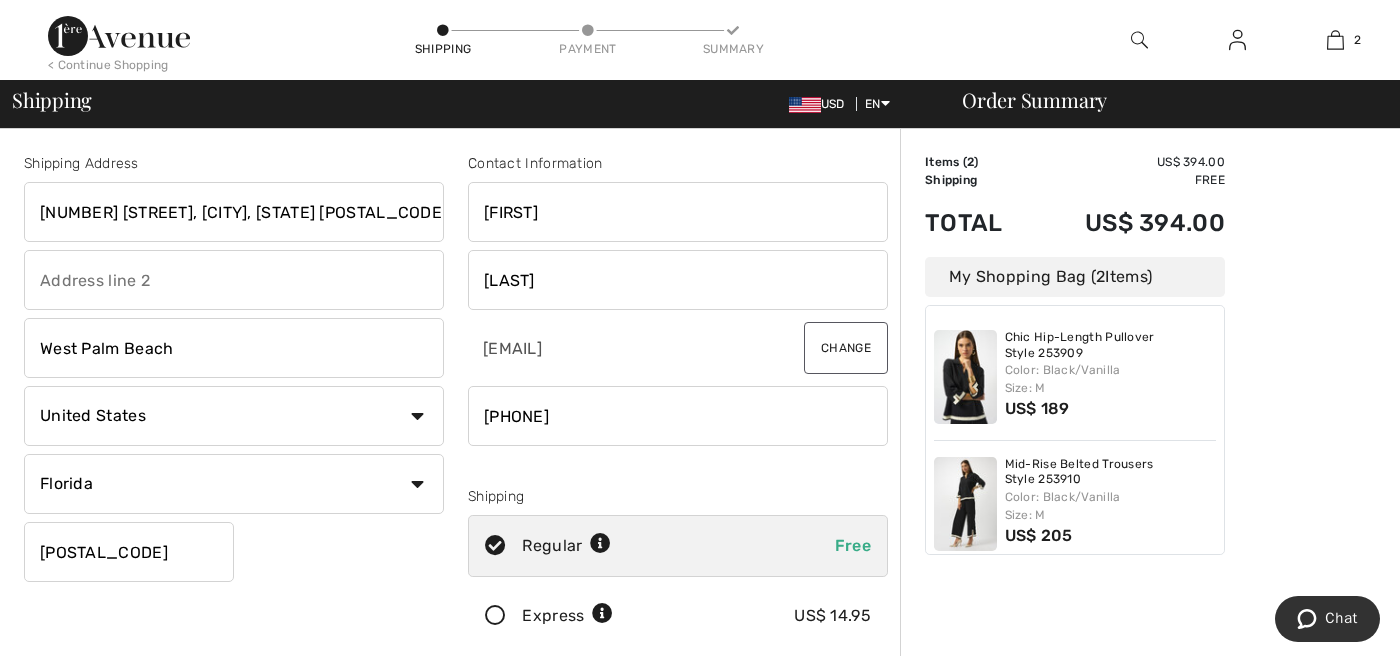 click on "West Palm Beach" at bounding box center [234, 348] 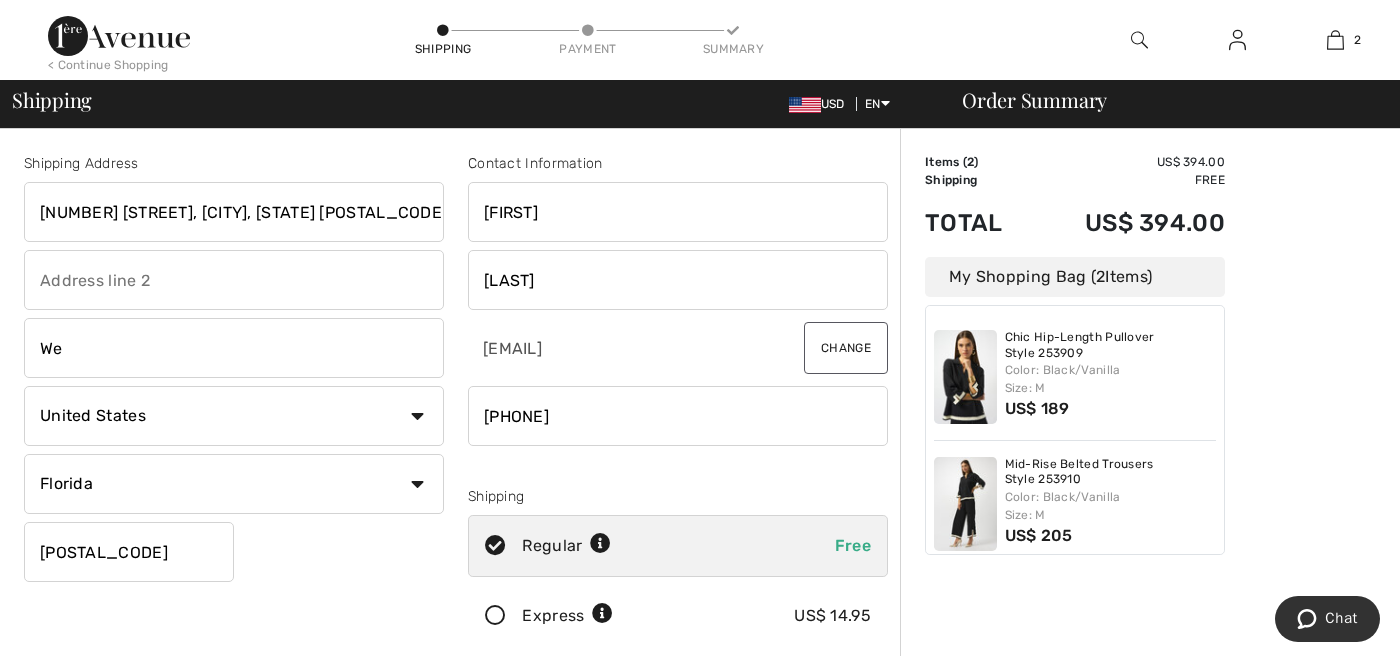 type on "W" 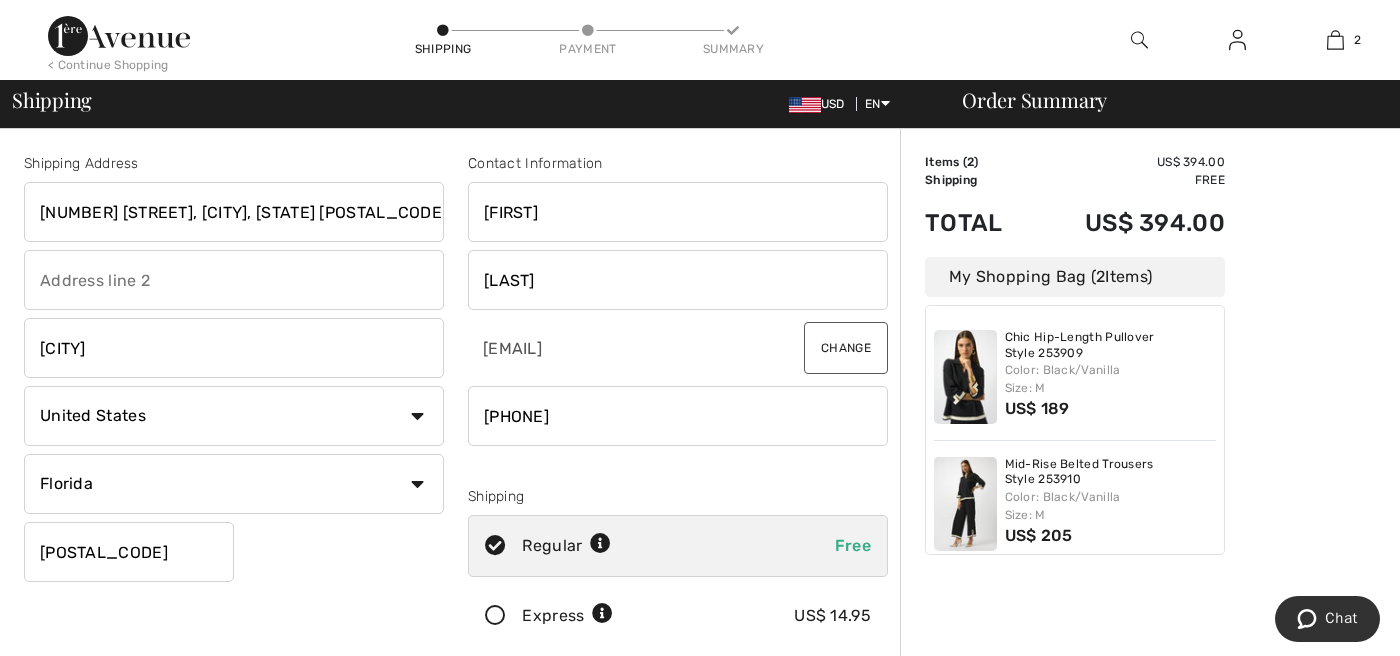 type on "Longport" 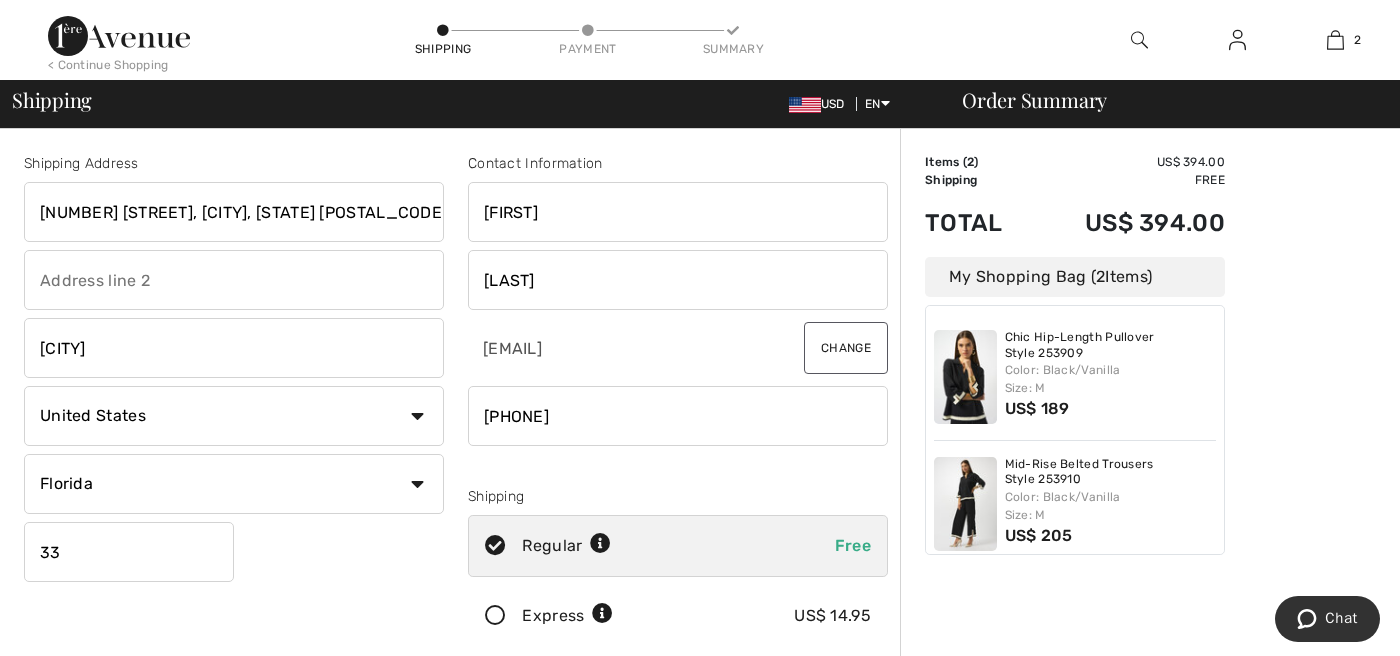 type on "3" 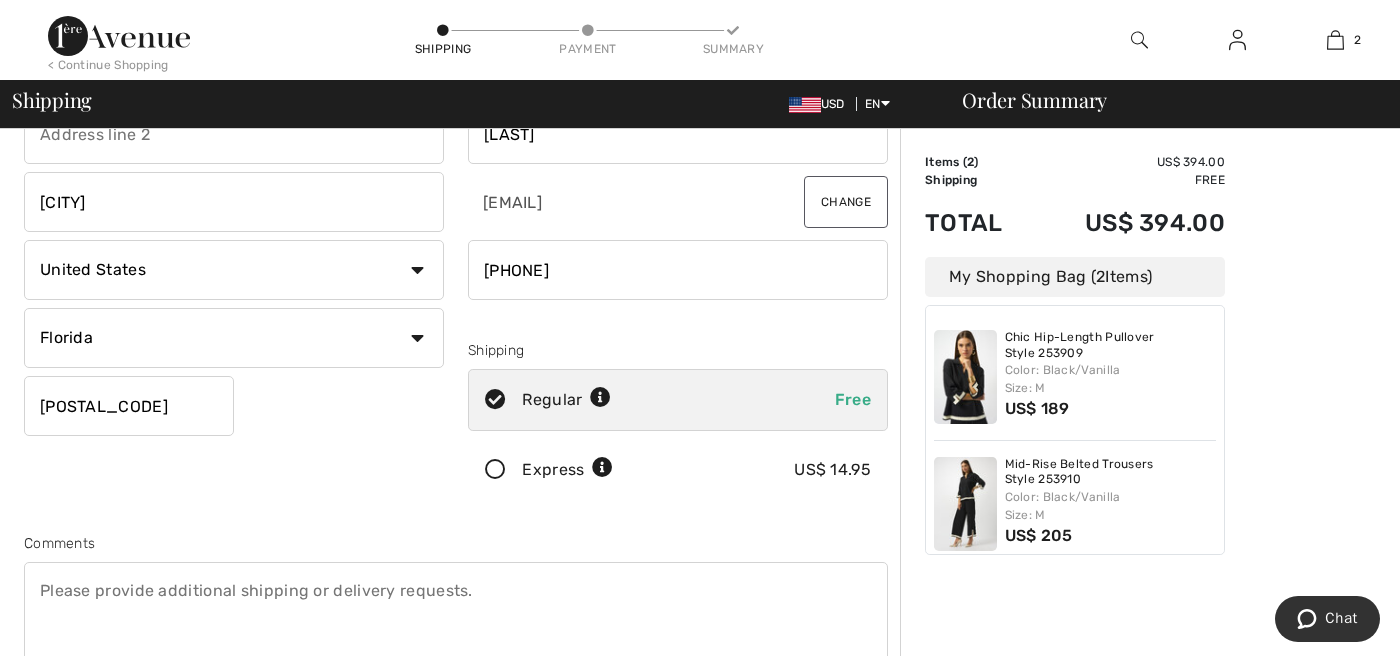scroll, scrollTop: 148, scrollLeft: 0, axis: vertical 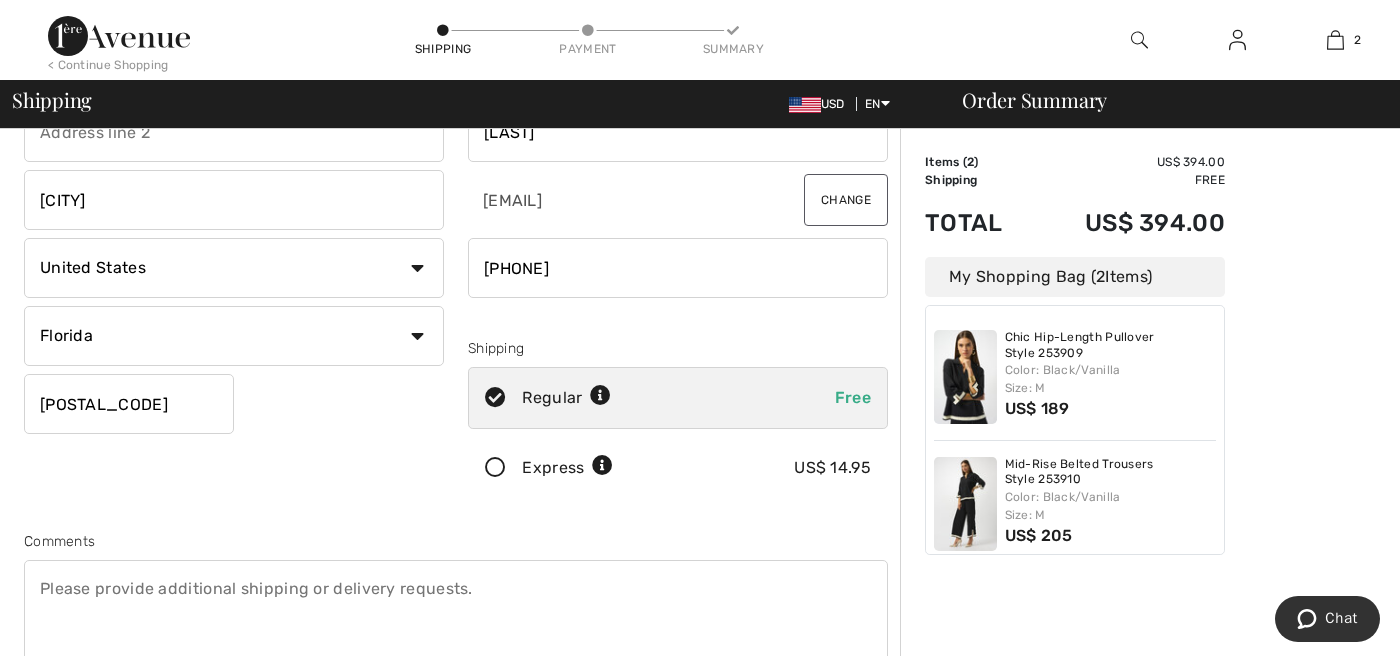 type on "08403" 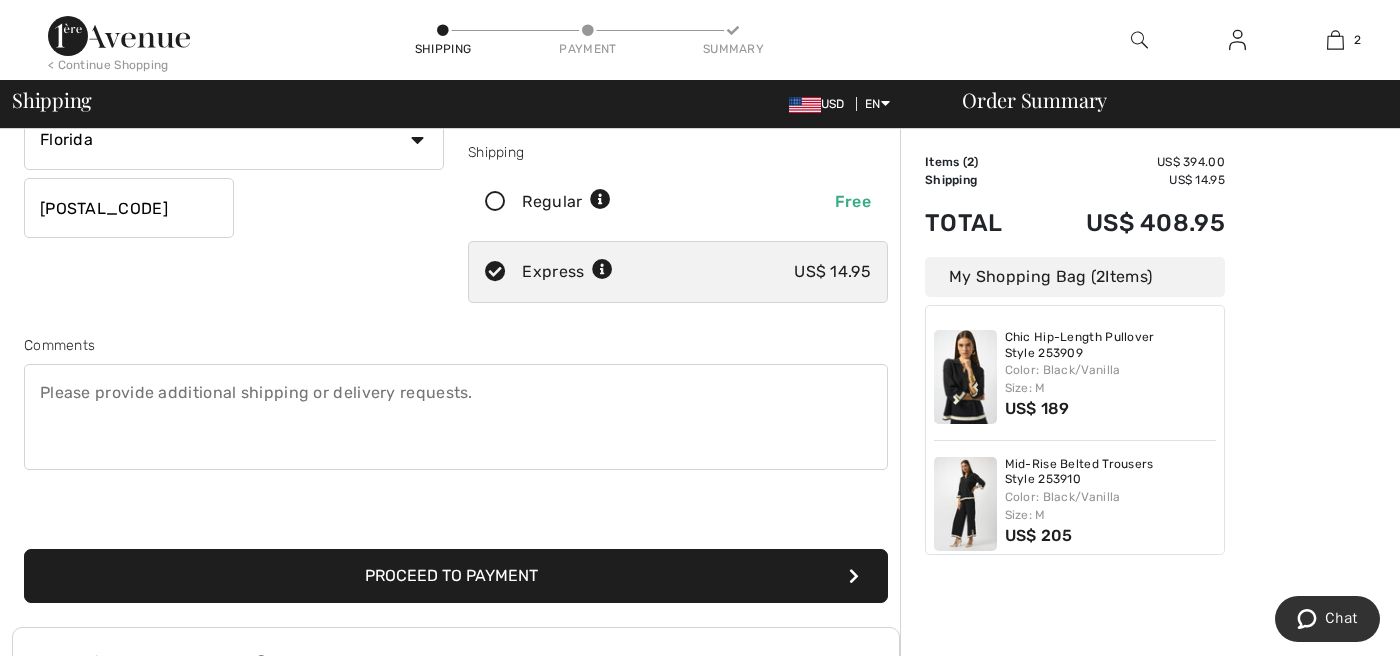 scroll, scrollTop: 346, scrollLeft: 0, axis: vertical 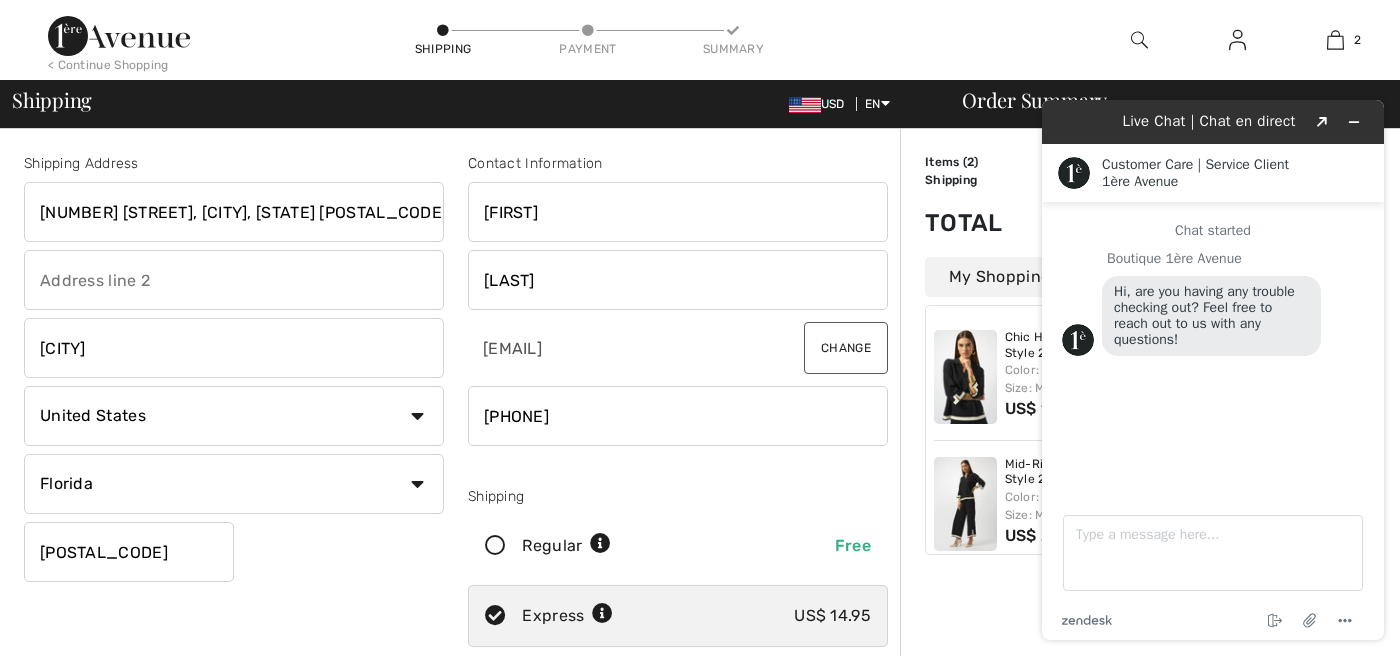 click on "26 Seaview, Longport, NJ 08403" at bounding box center (234, 212) 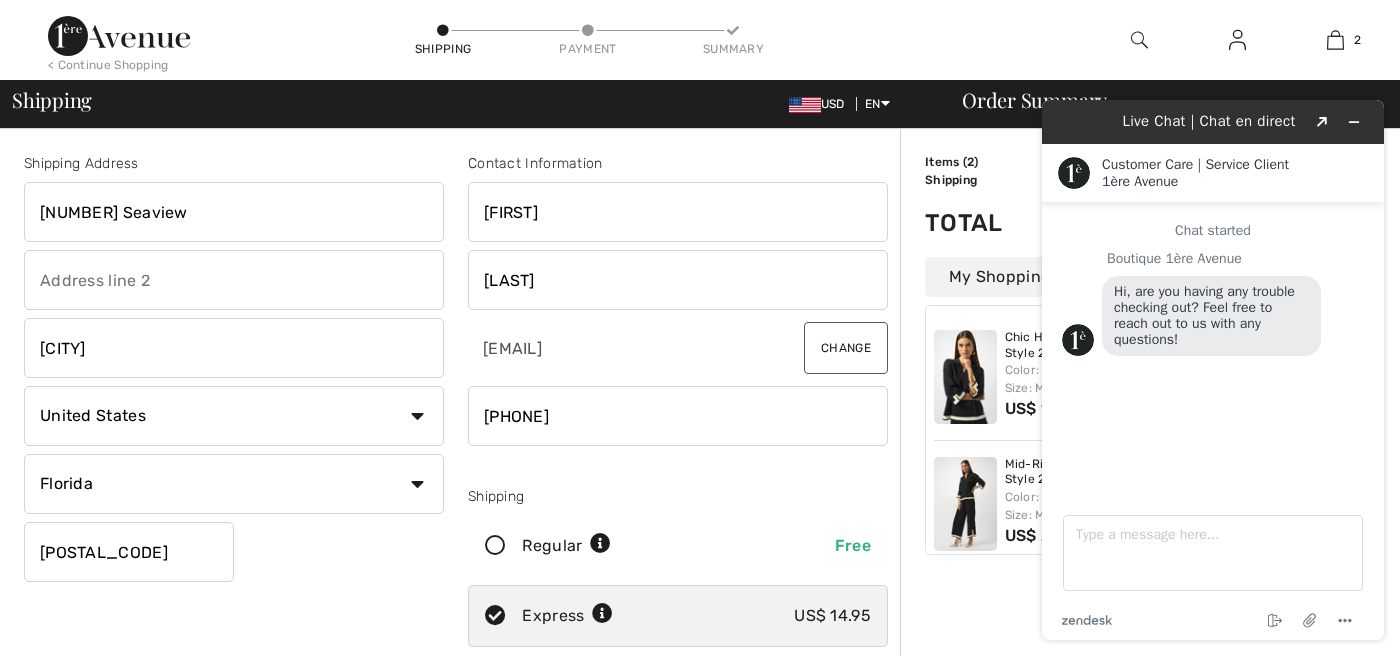 type on "26 Seaview" 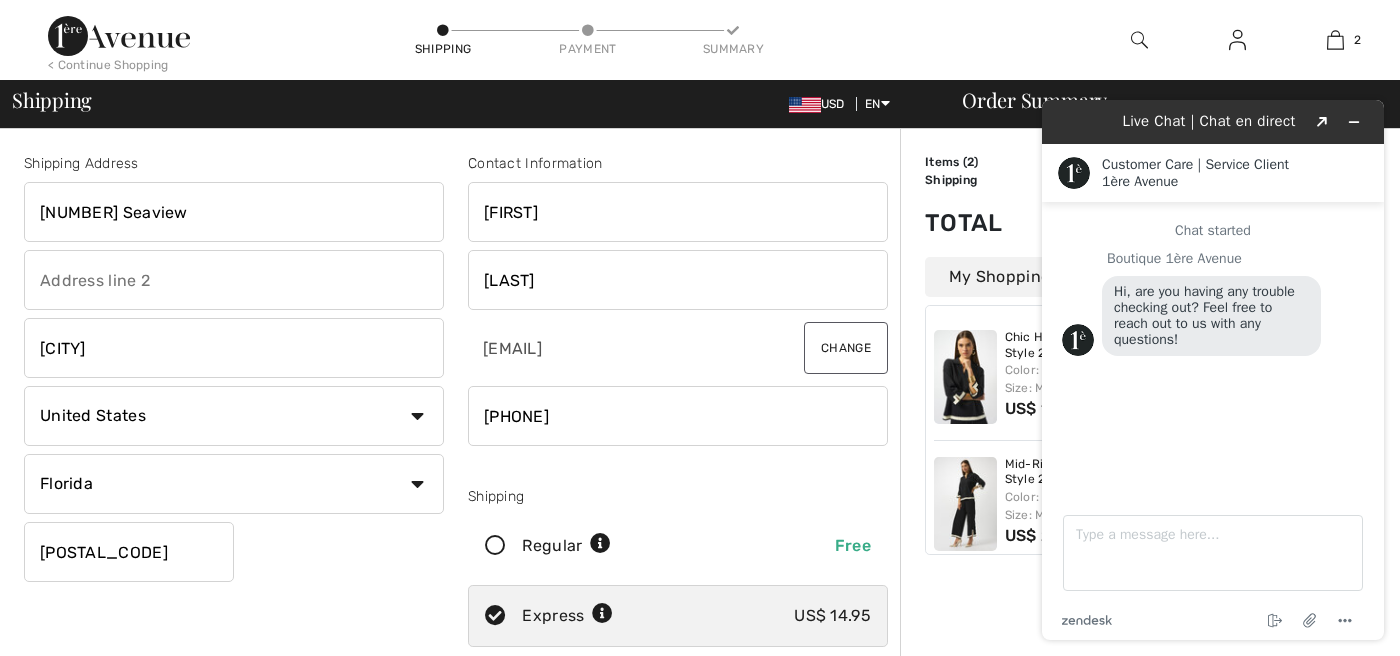 click at bounding box center [234, 280] 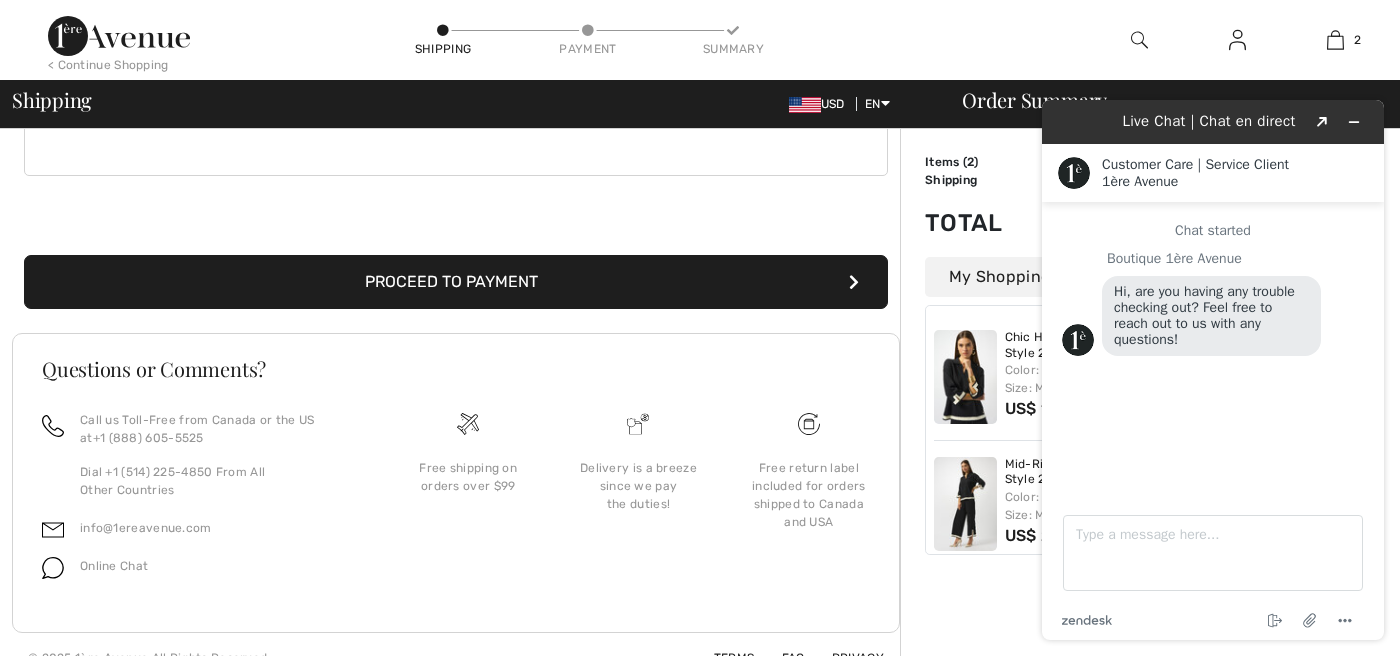 scroll, scrollTop: 664, scrollLeft: 0, axis: vertical 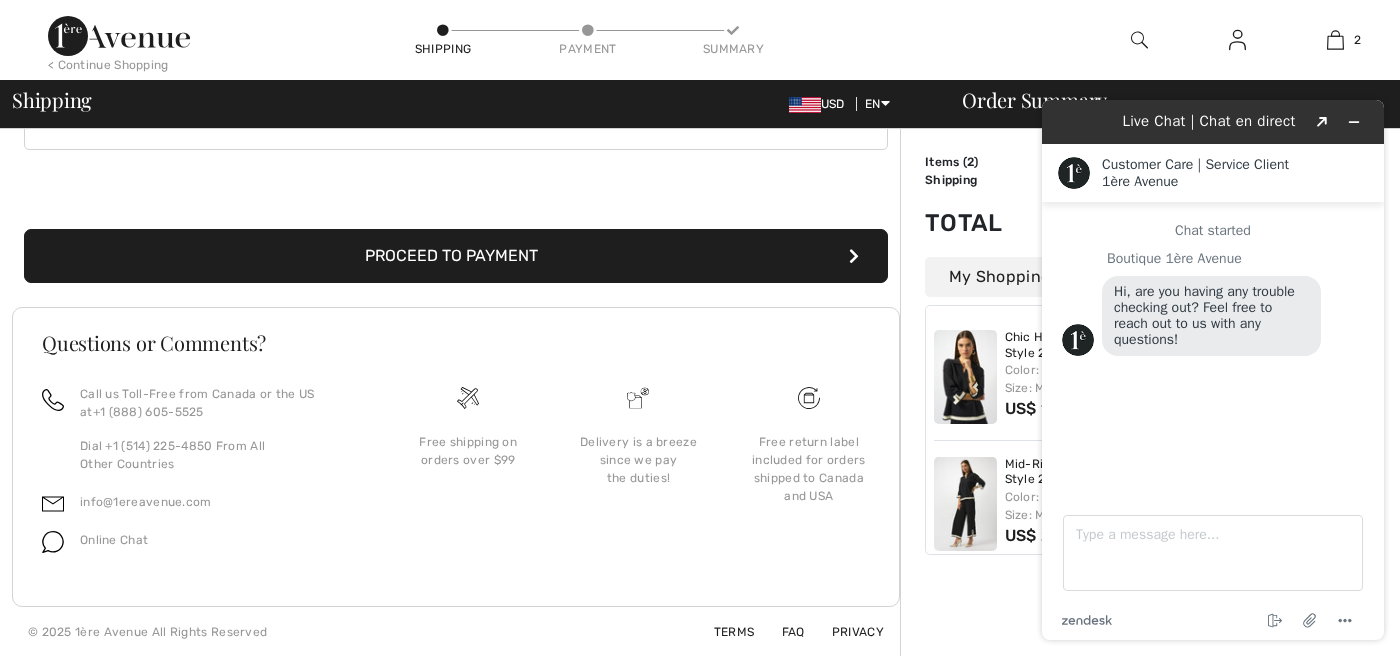 type on "c/o Harris Berman" 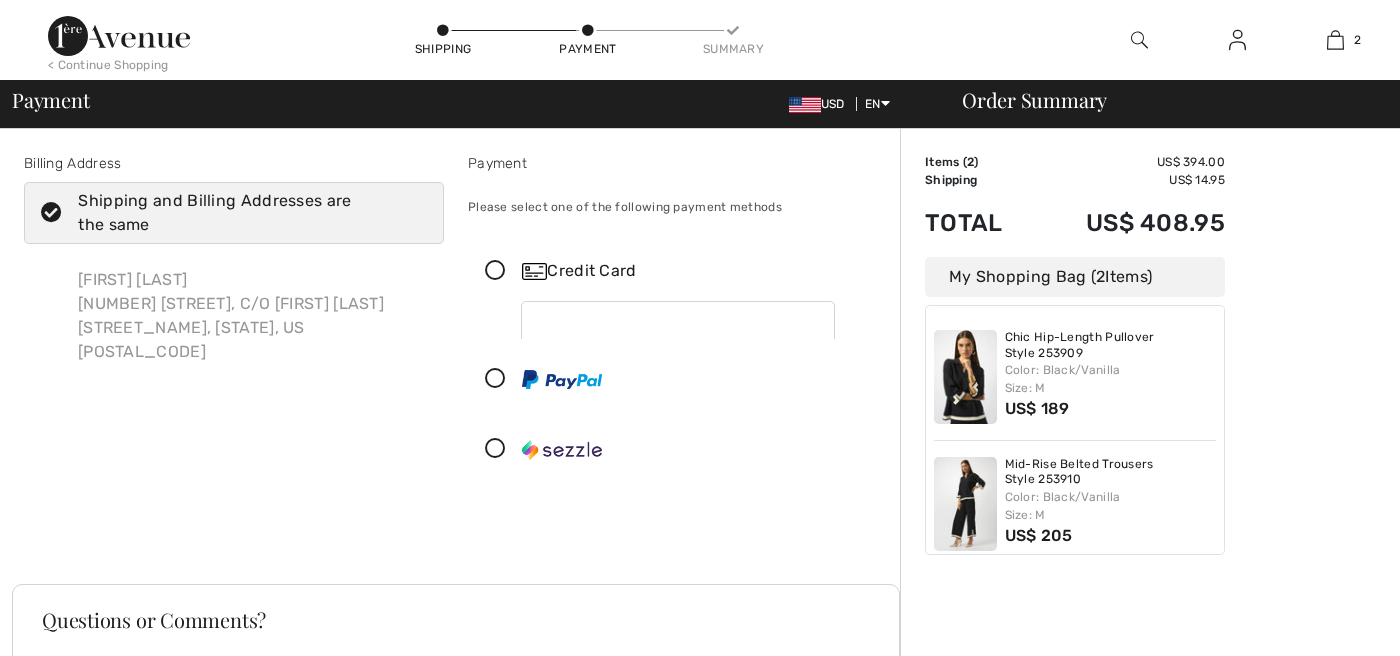scroll, scrollTop: 0, scrollLeft: 0, axis: both 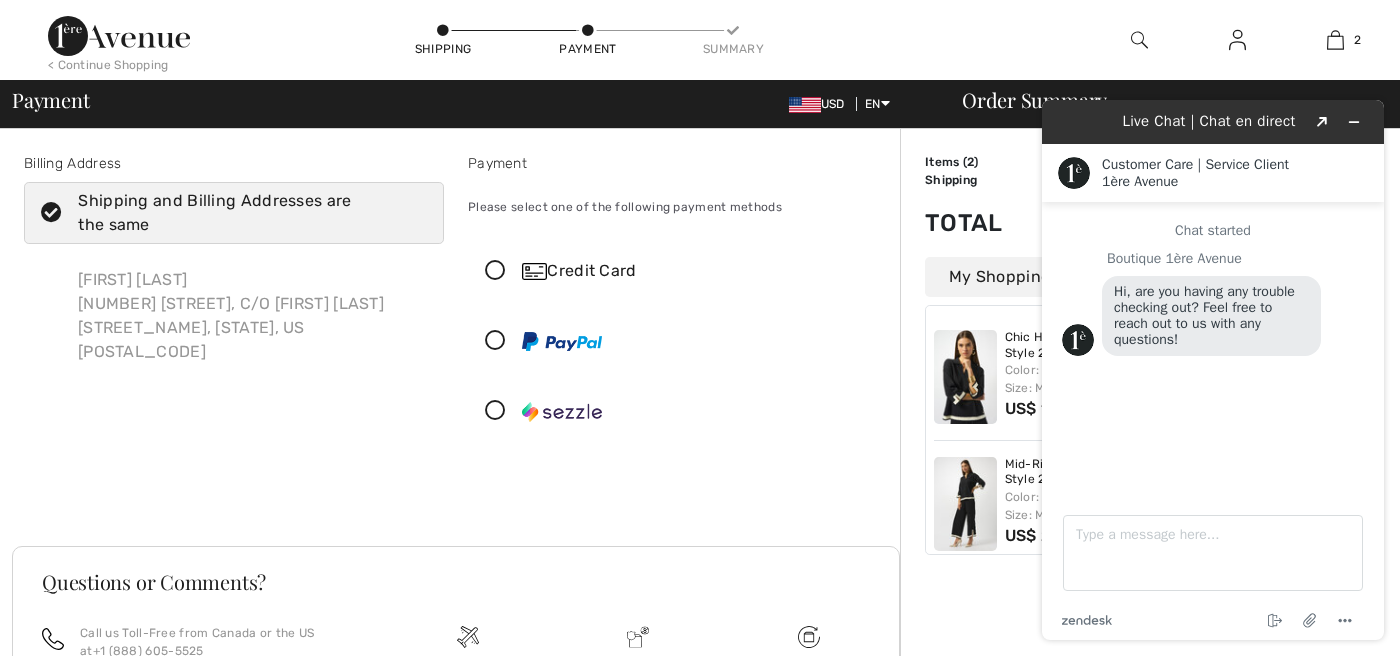 click on "Total" at bounding box center [978, 223] 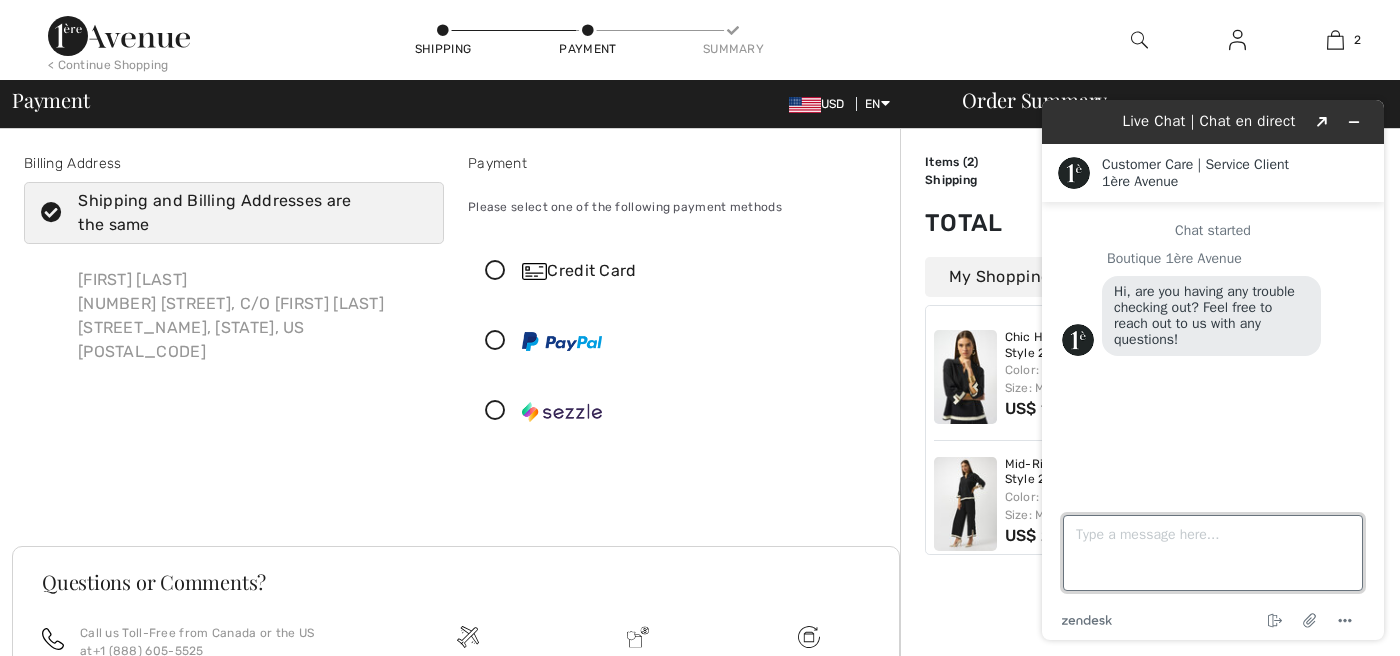 click on "Type a message here..." at bounding box center [1213, 553] 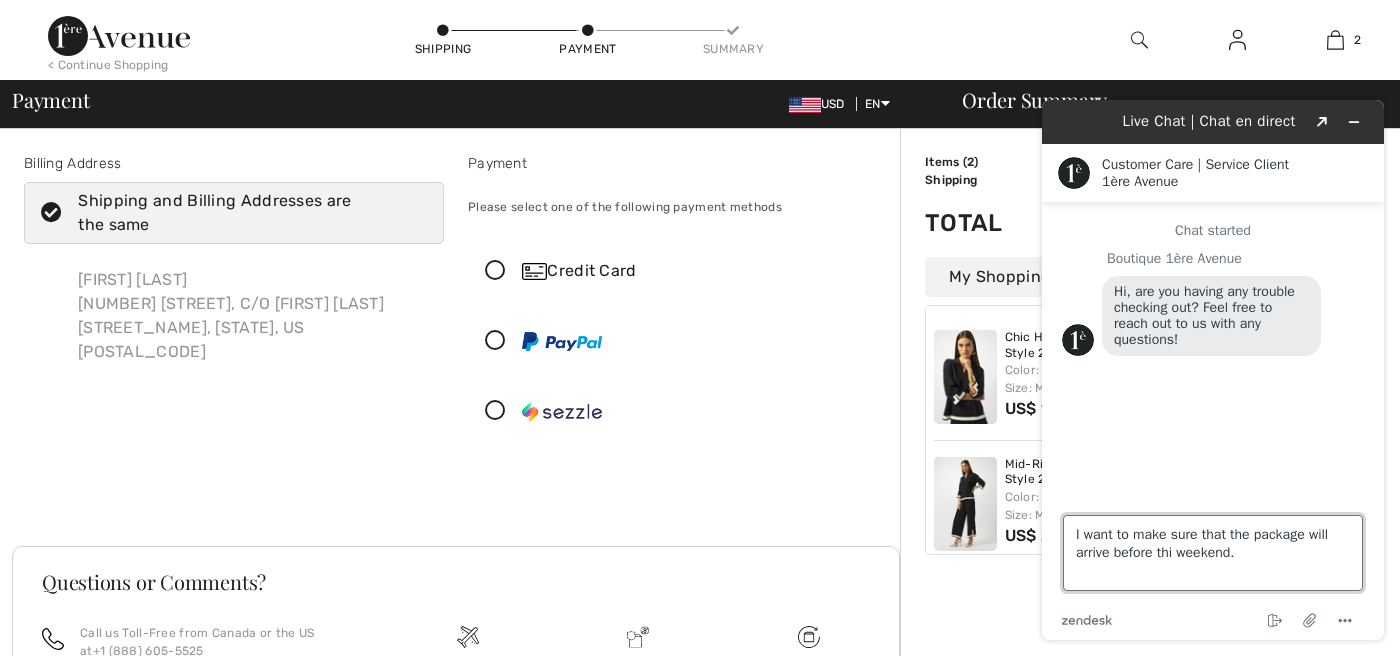 type on "I want to make sure that the package will arrive before this weekend." 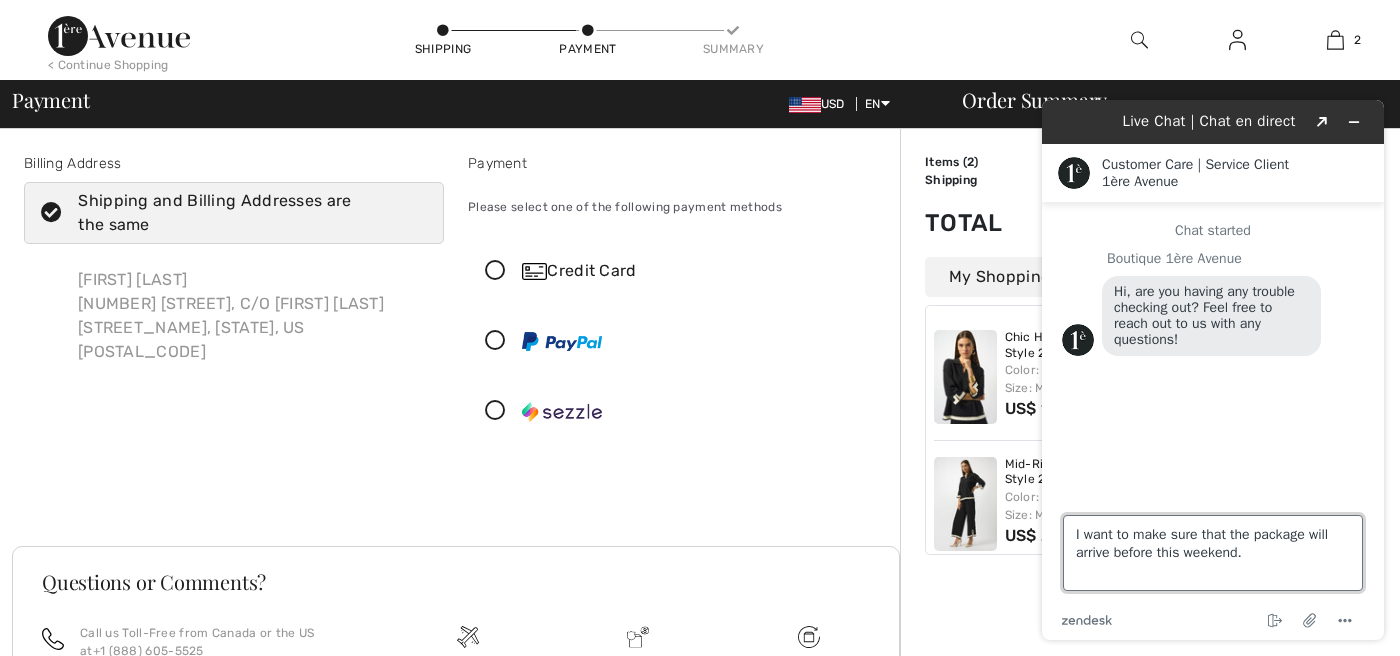 click on "I want to make sure that the package will arrive before this weekend." at bounding box center [1213, 553] 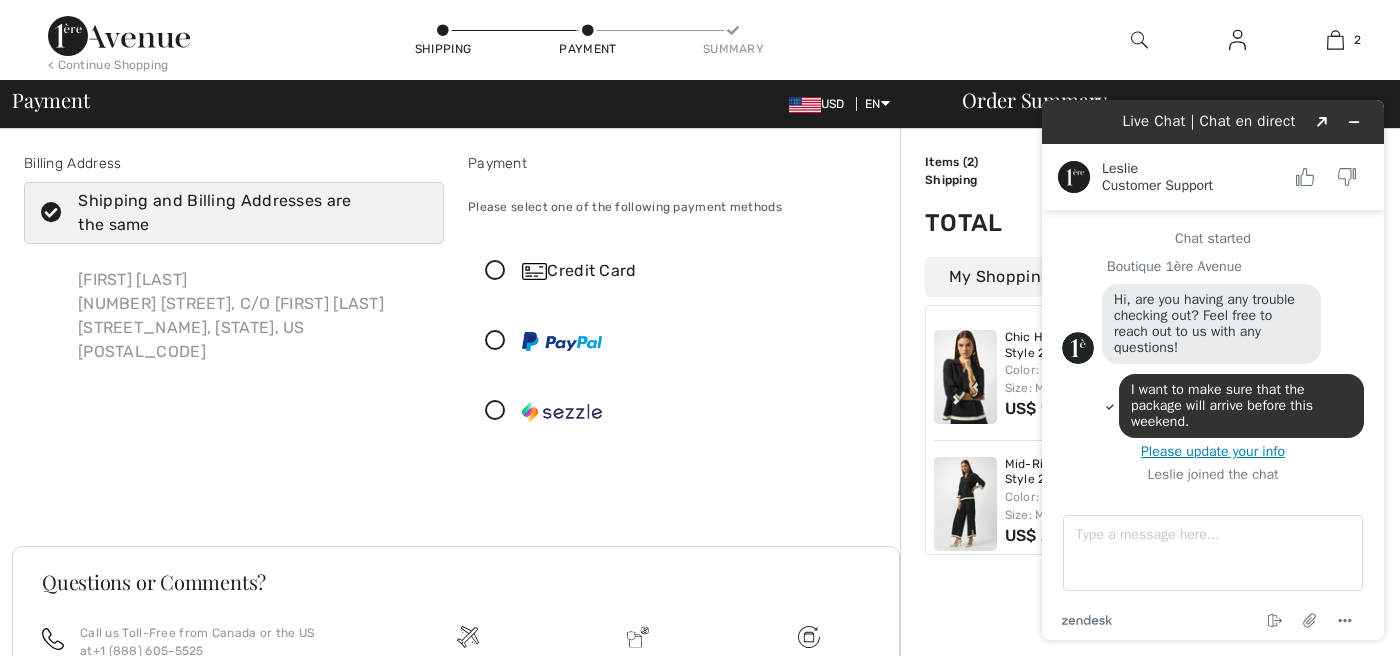click on "Order Summary			 Details
Items ( 2 )
US$ 394.00
Promo code US$ 0.00
Shipping
US$ 14.95
Tax1 US$ 0.00
Tax2 US$ 0.00
Duties & Taxes US$ 0.00
Total
US$ 408.95
My Shopping Bag ( 2  Items)
Chic Hip-Length Pullover Style 253909
Color: Black/Vanilla Size: M
US$ 189
Mid-Rise Belted Trousers Style 253910
Color: Black/Vanilla Size: M
US$ 205" at bounding box center (1150, 512) 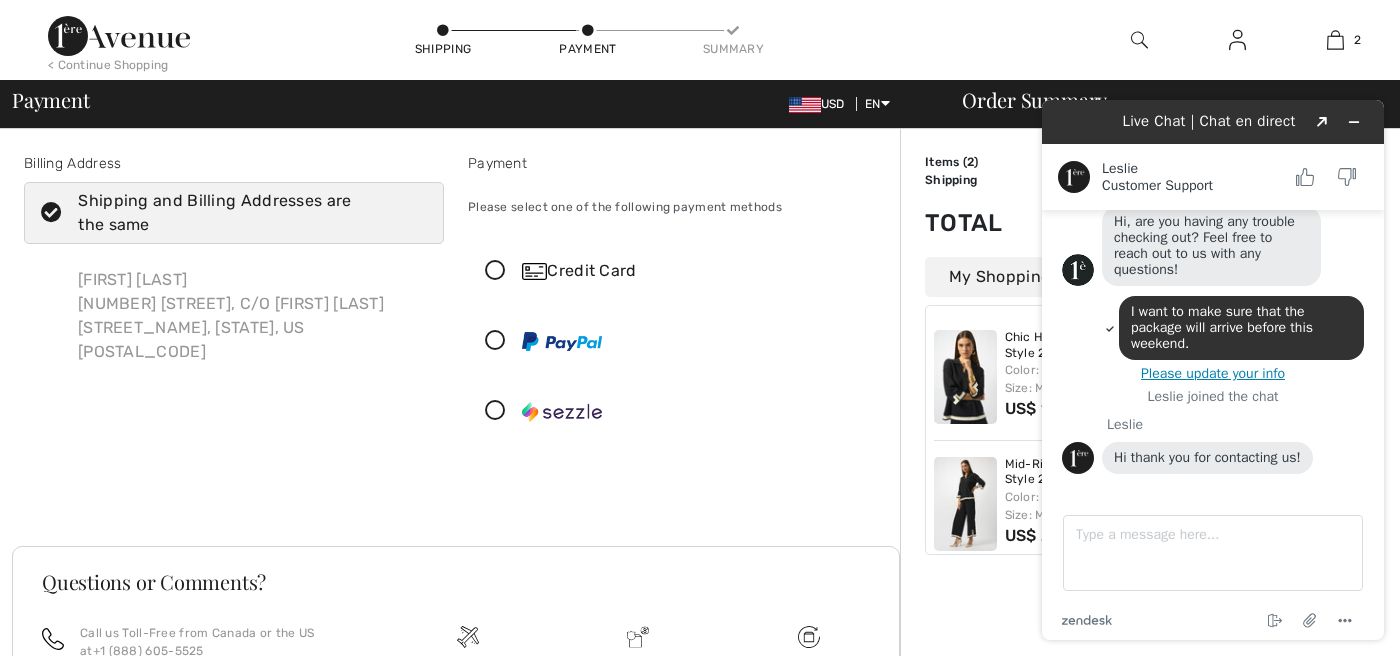 scroll, scrollTop: 83, scrollLeft: 0, axis: vertical 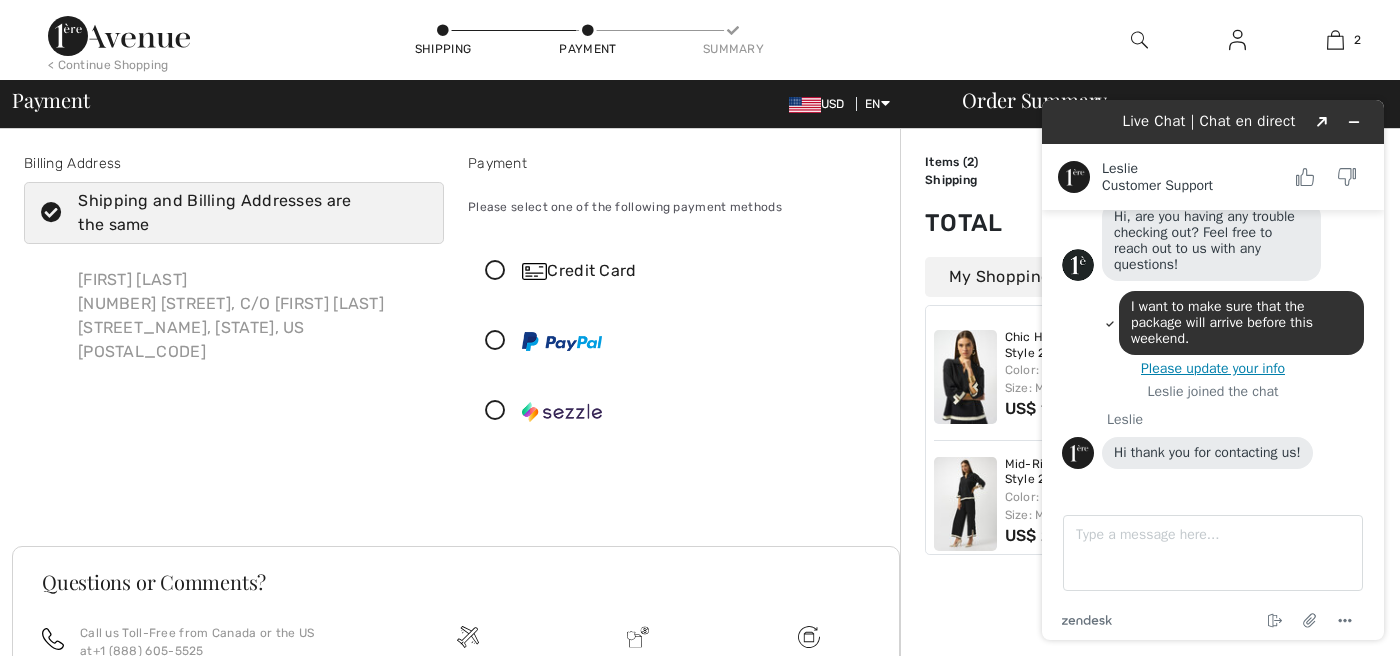 click at bounding box center (495, 271) 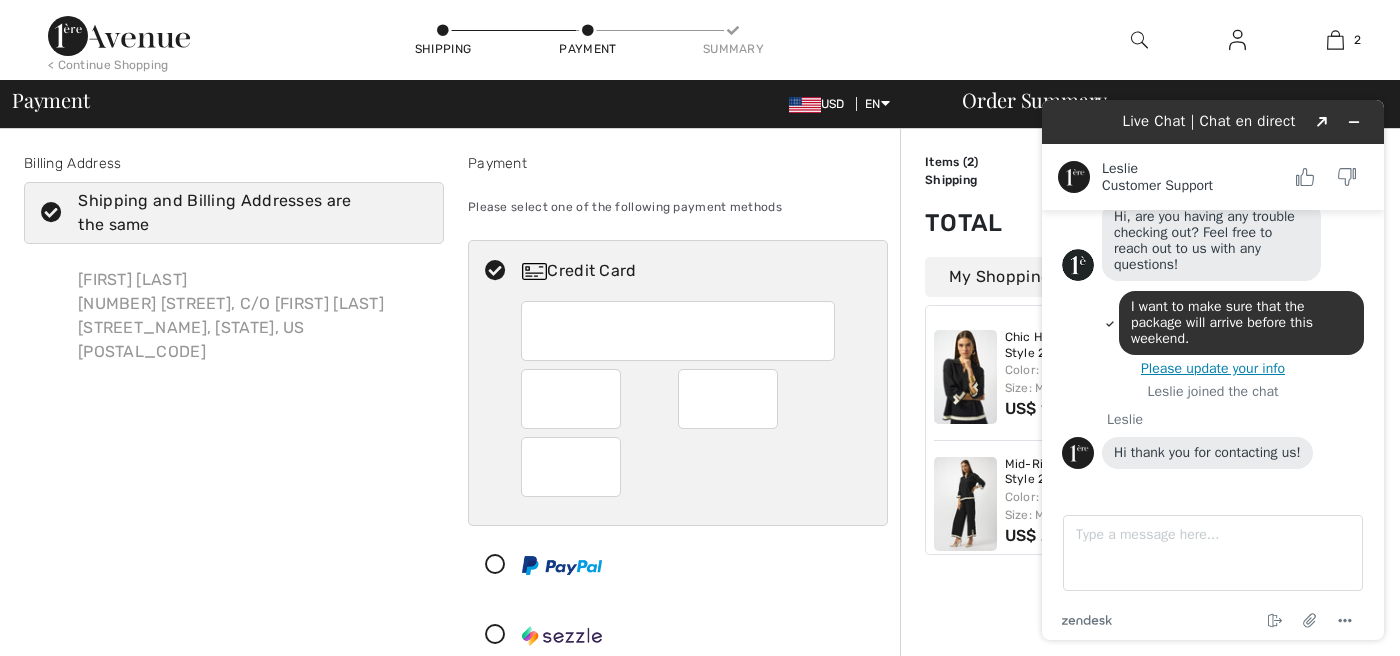 click at bounding box center (51, 213) 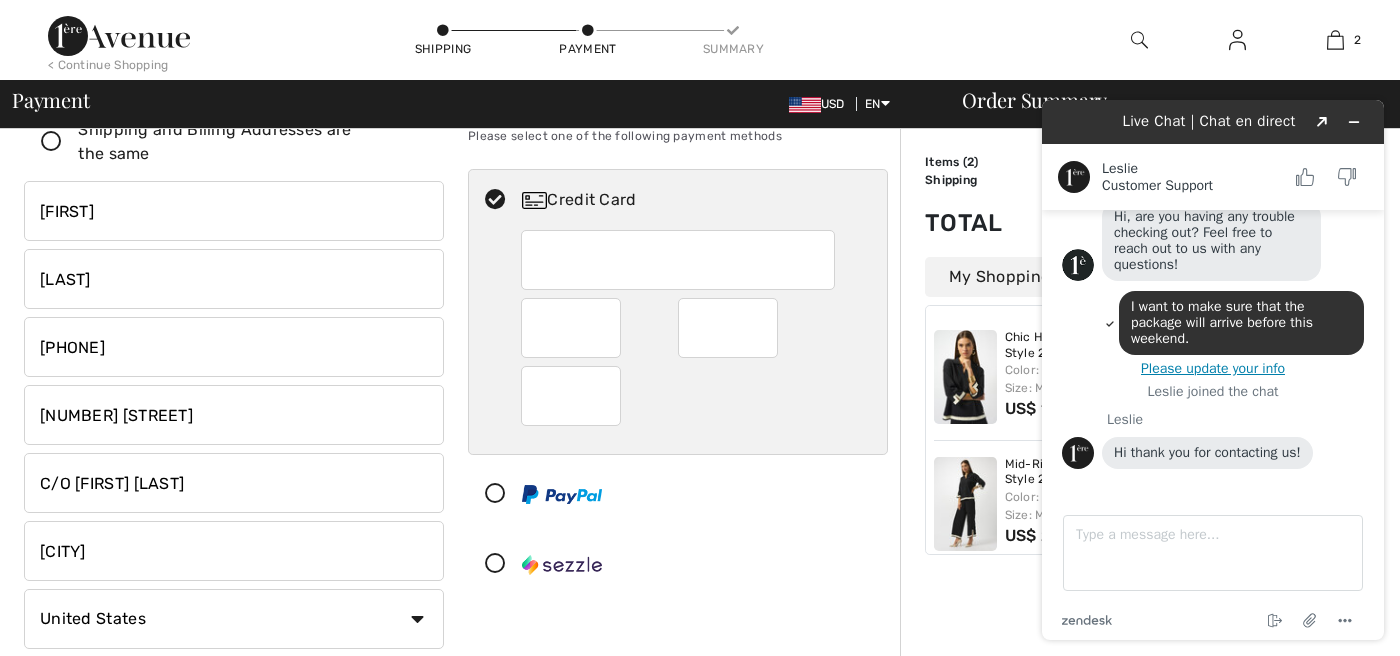 scroll, scrollTop: 0, scrollLeft: 0, axis: both 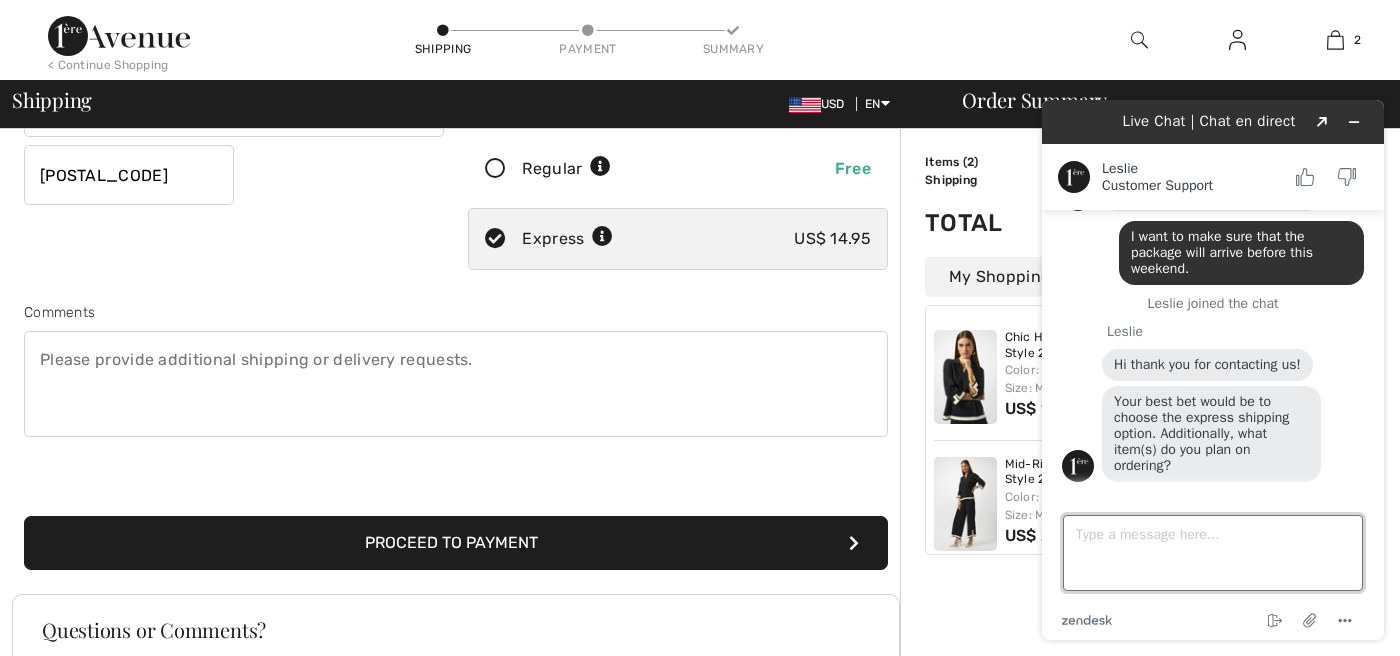 click on "Type a message here..." at bounding box center [1213, 553] 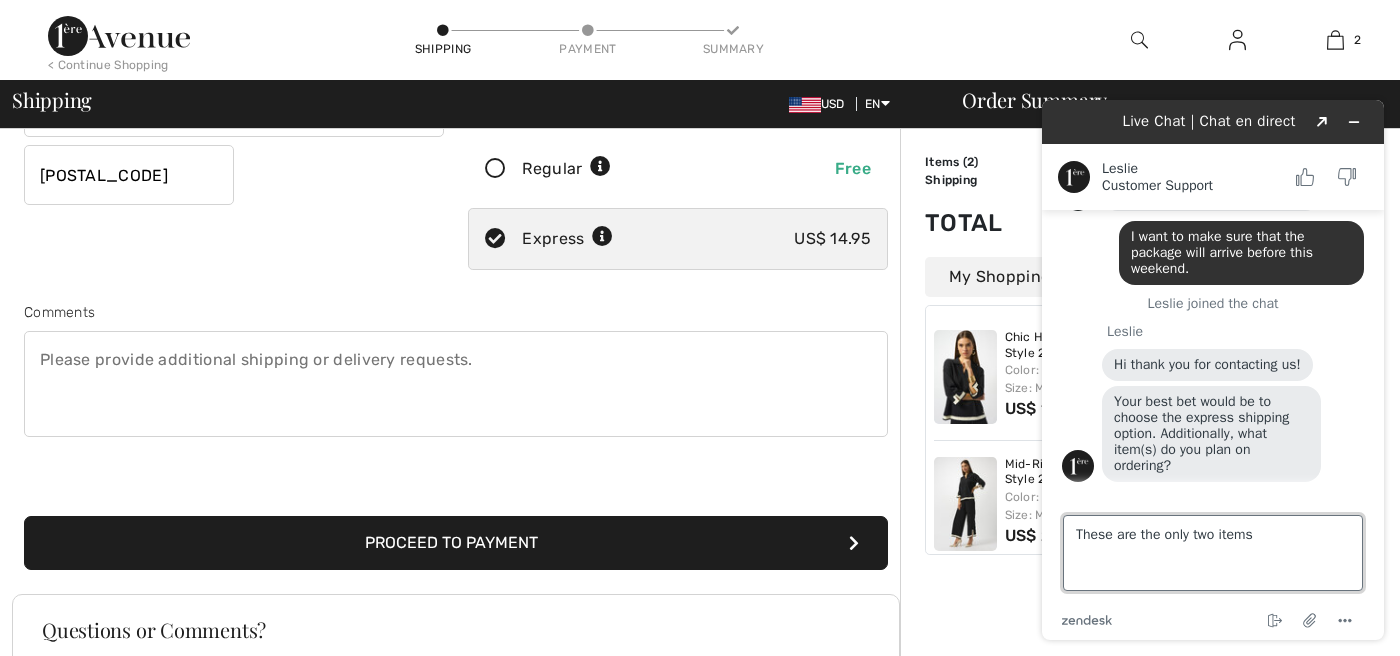 type on "These are the only two items" 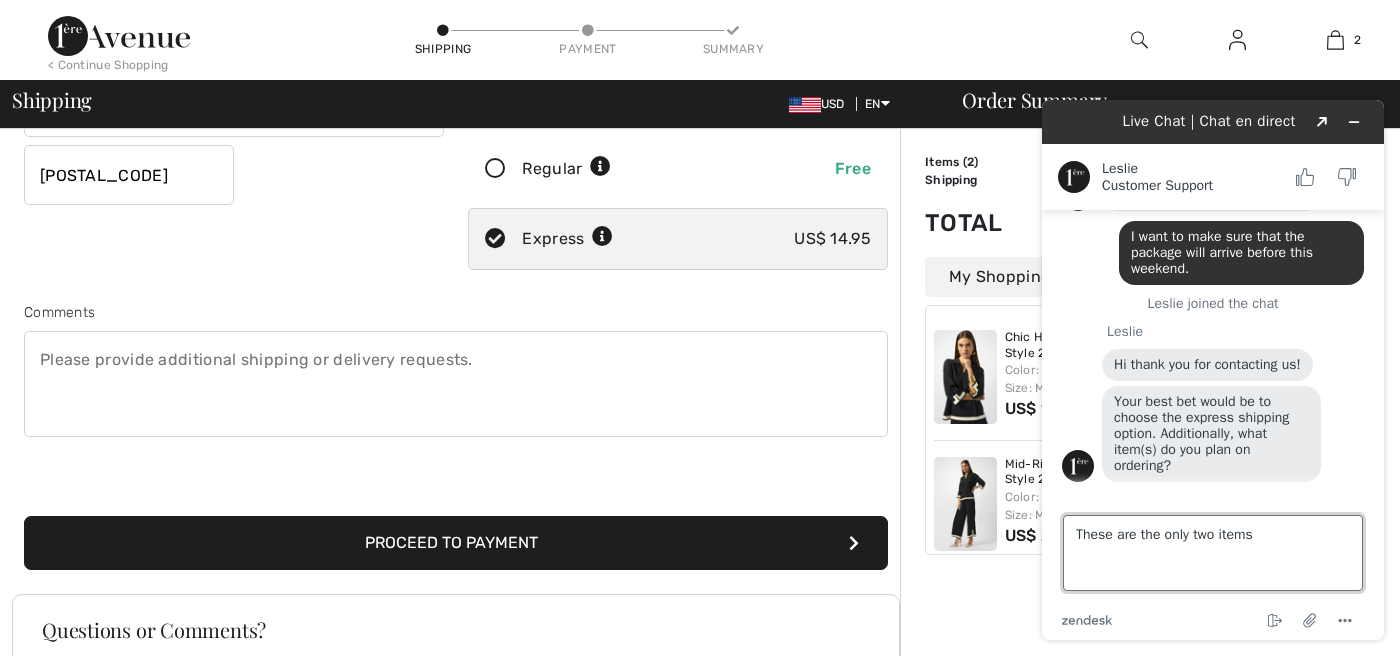 type 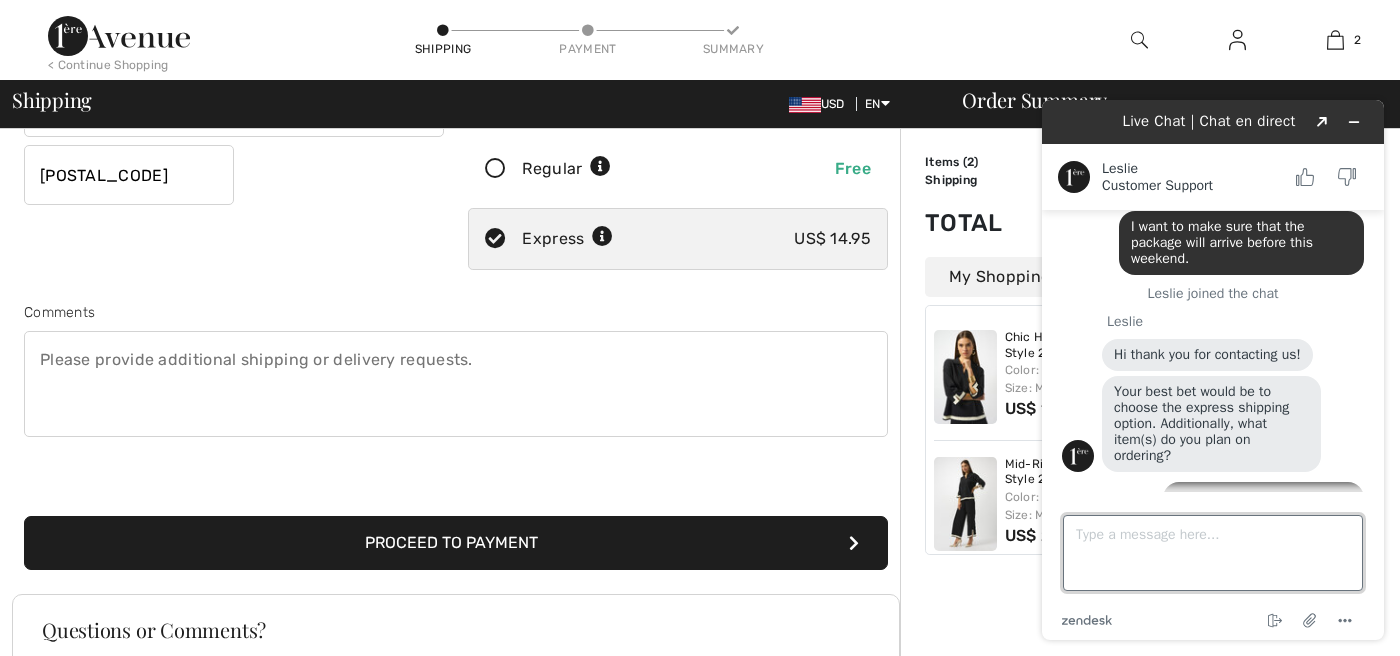 scroll, scrollTop: 221, scrollLeft: 0, axis: vertical 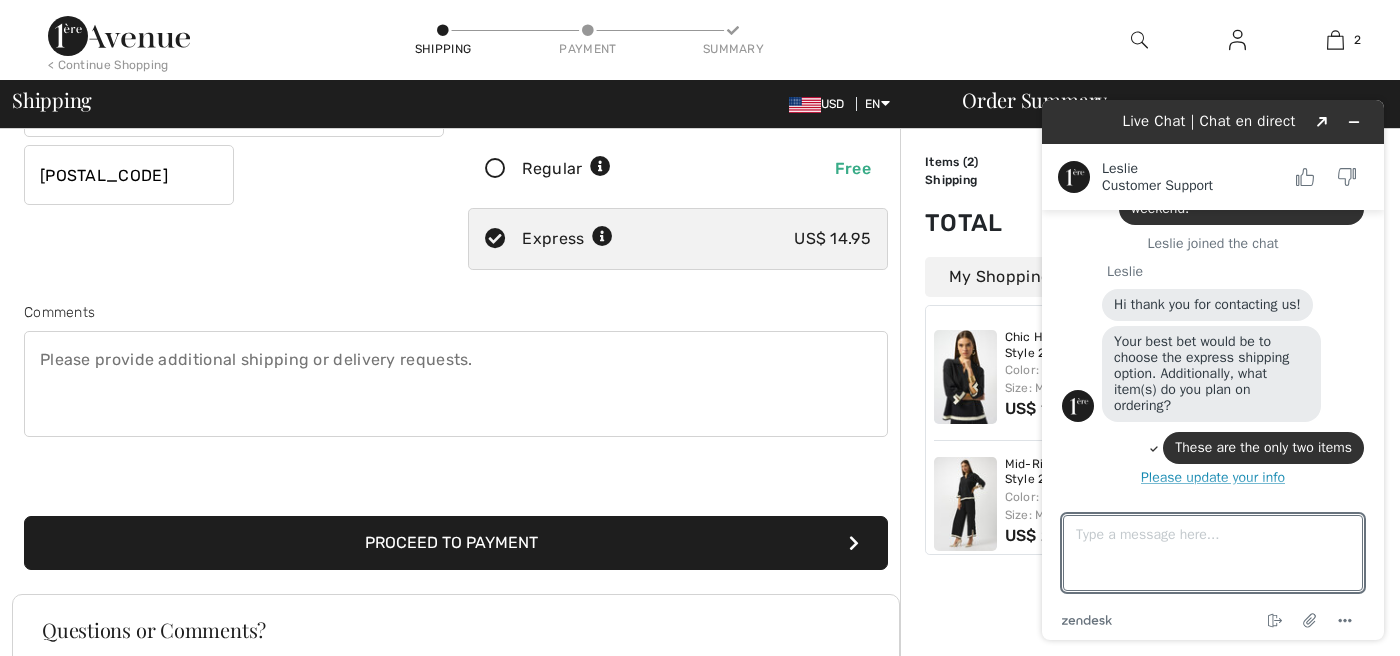 click at bounding box center [456, 384] 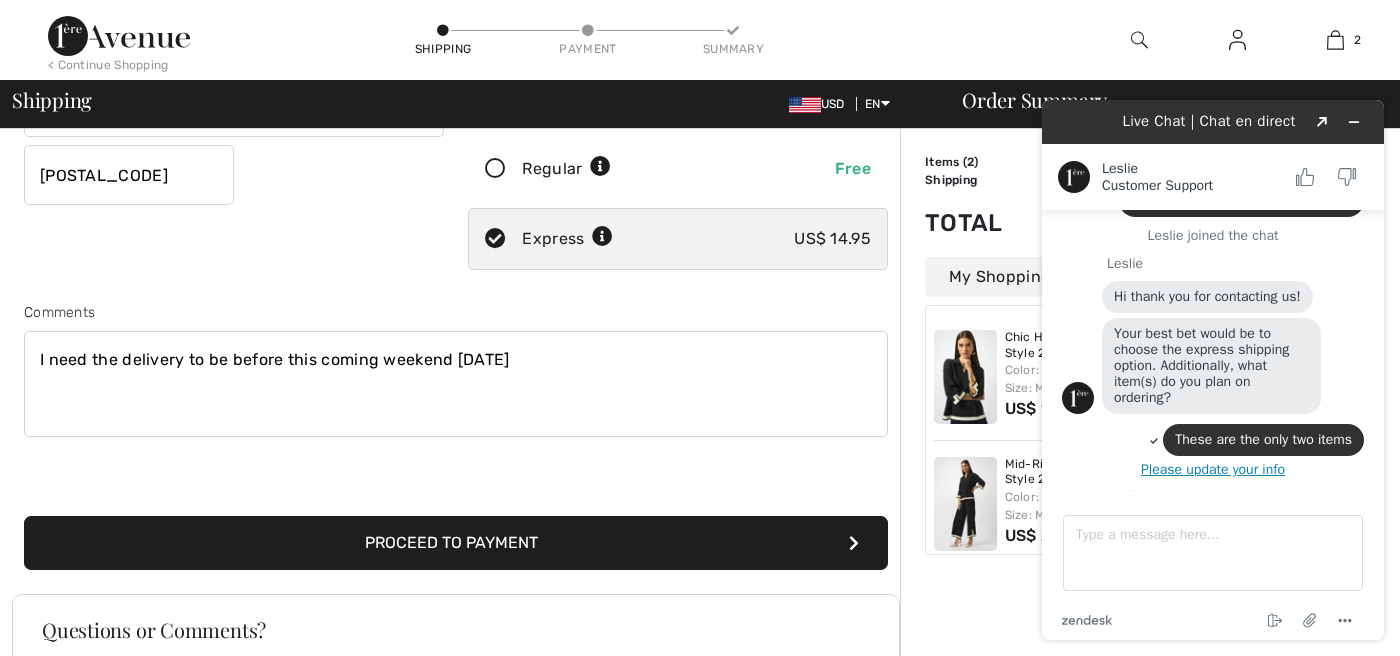 scroll, scrollTop: 307, scrollLeft: 0, axis: vertical 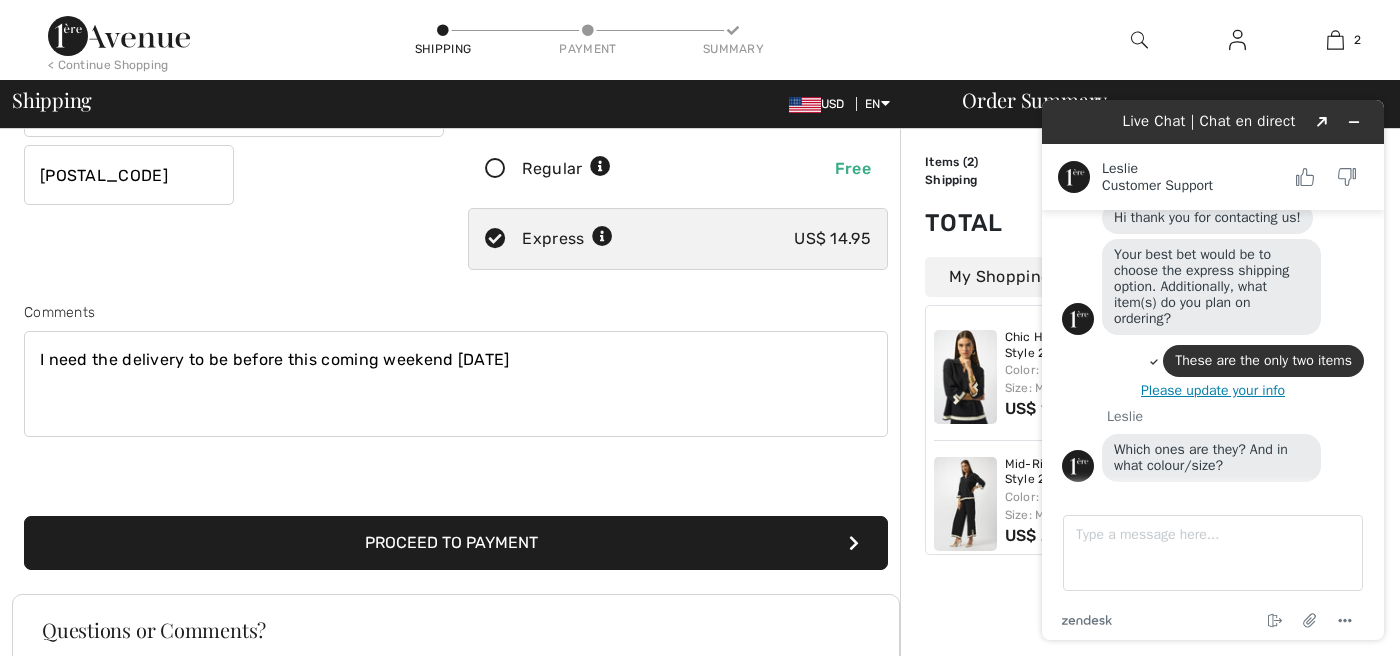 click on "I need the delivery to be before this coming weekend August 9th" at bounding box center (456, 384) 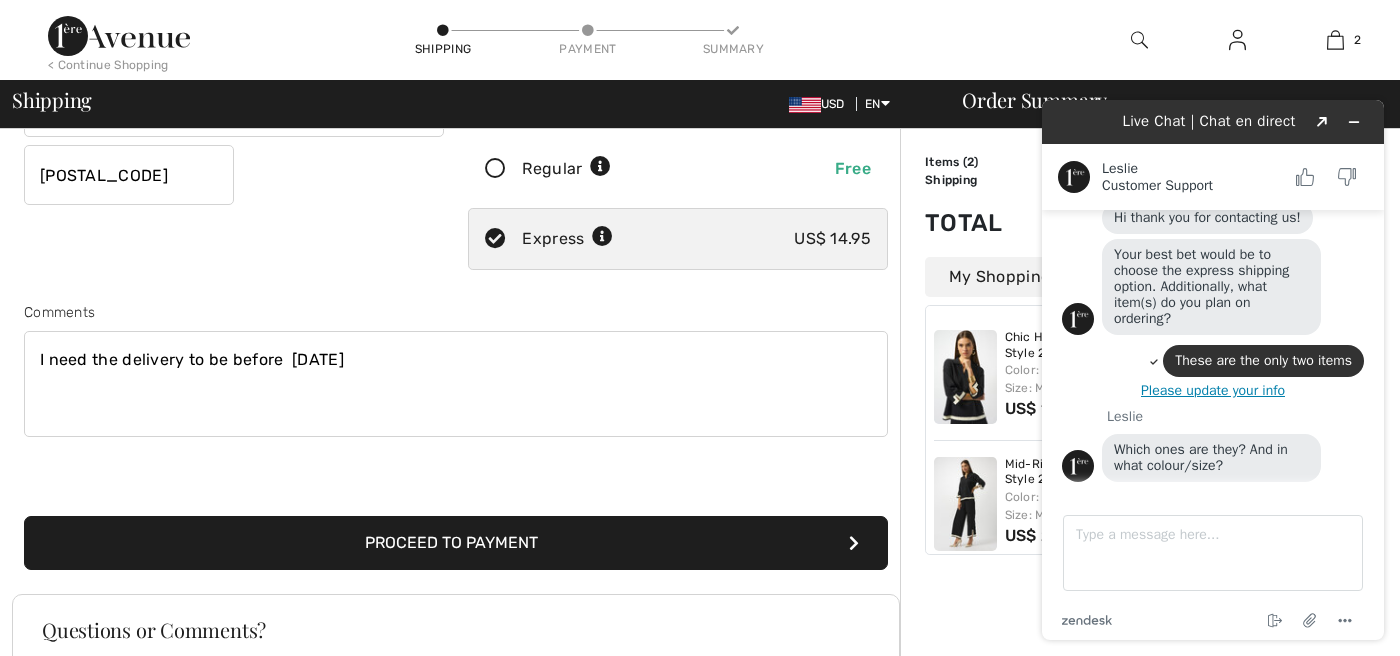 click on "I need the delivery to be before  August 9th" at bounding box center [456, 384] 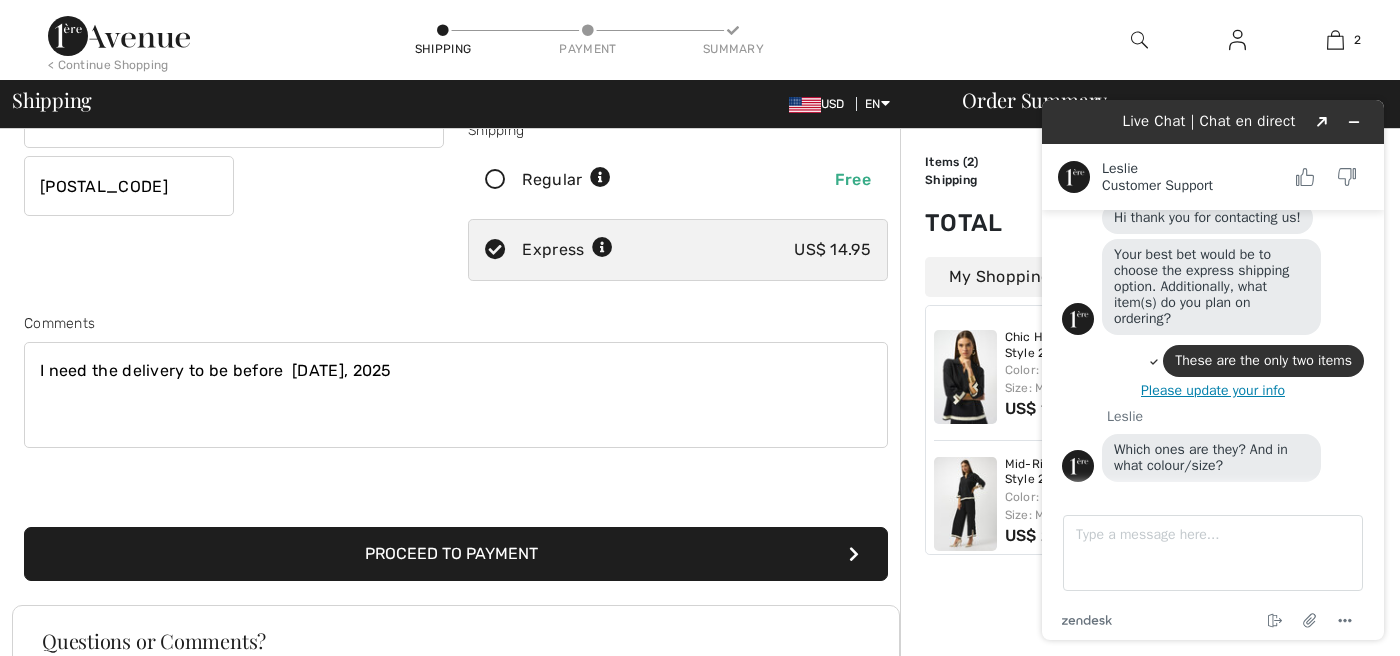scroll, scrollTop: 385, scrollLeft: 0, axis: vertical 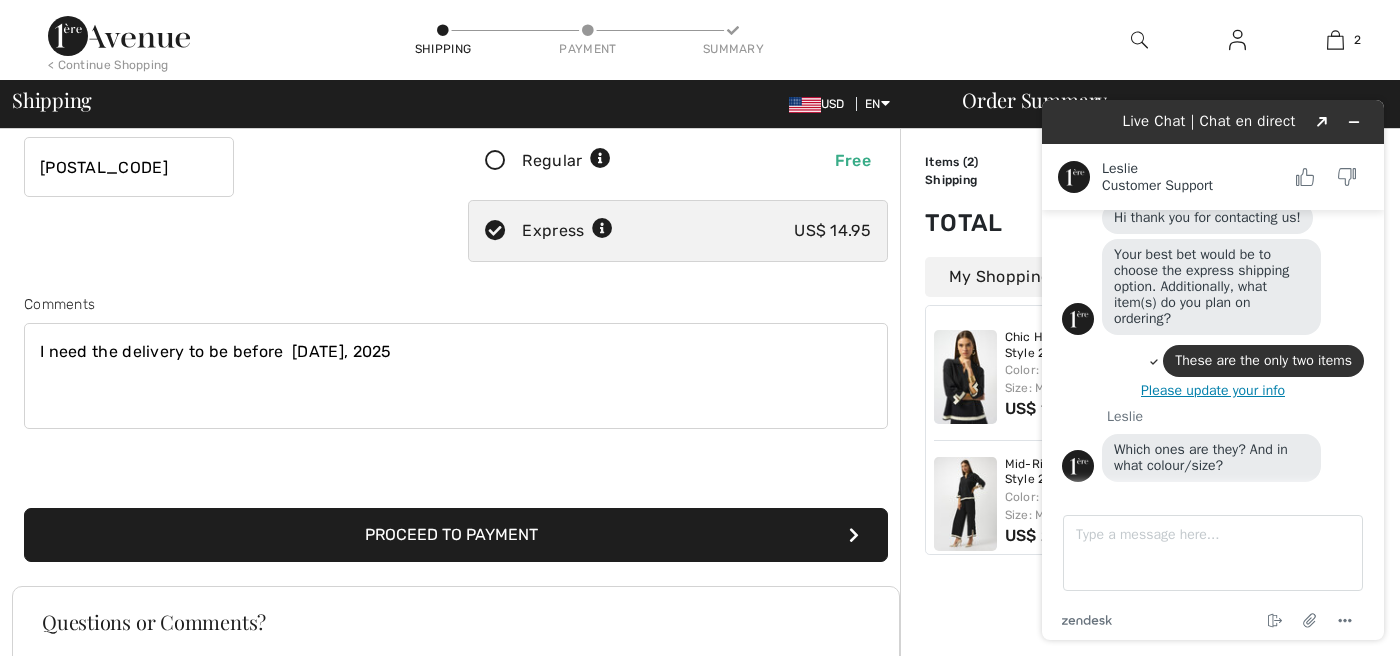 type on "I need the delivery to be before  August 9th, 2025" 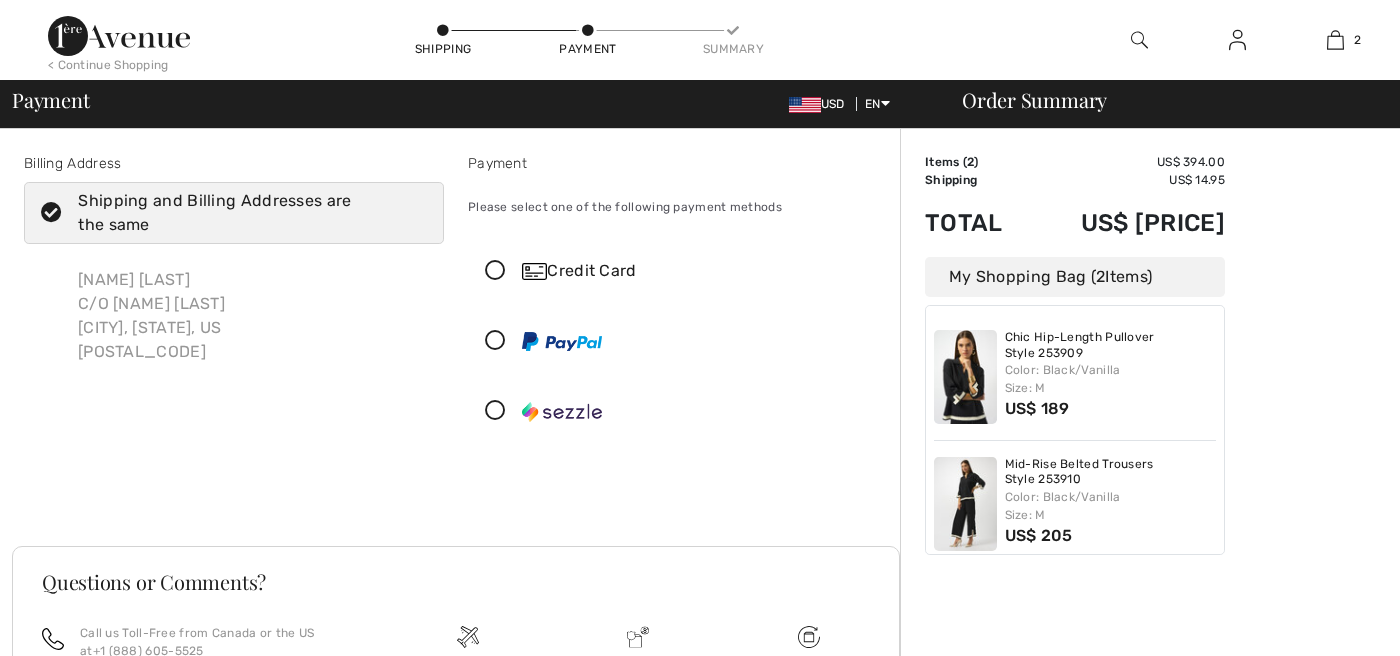 scroll, scrollTop: 0, scrollLeft: 0, axis: both 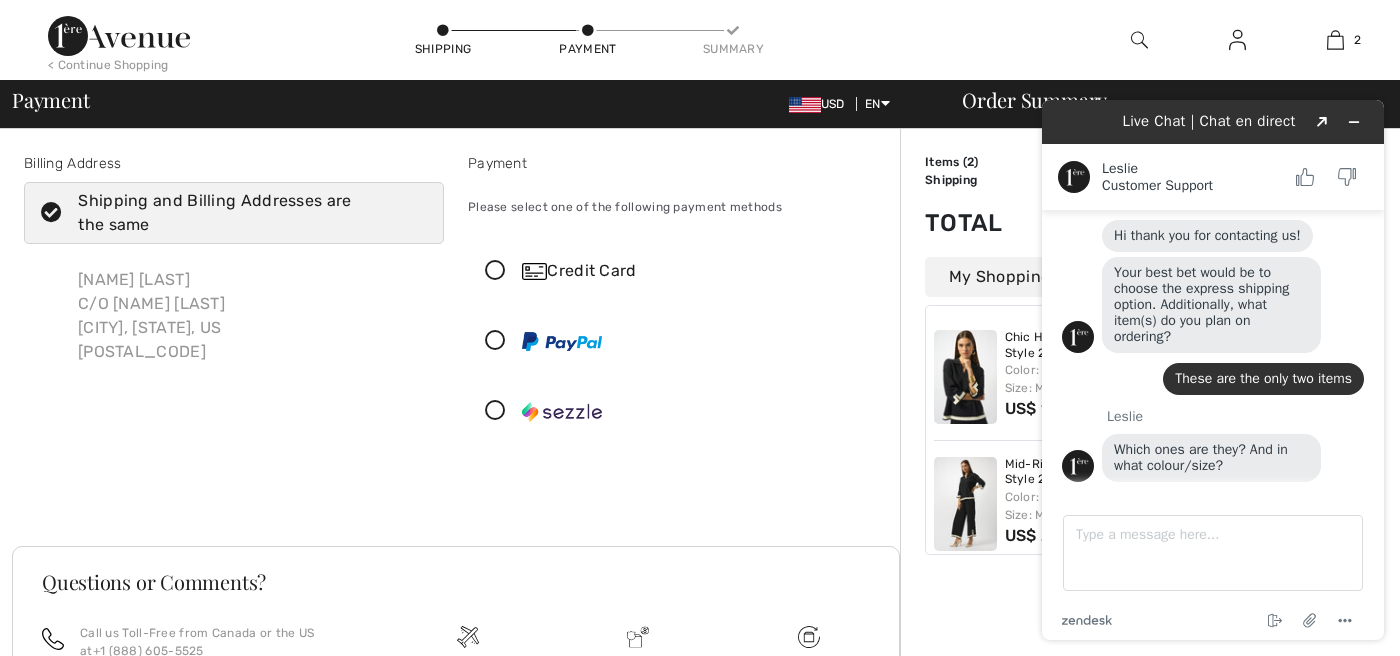 click at bounding box center (51, 213) 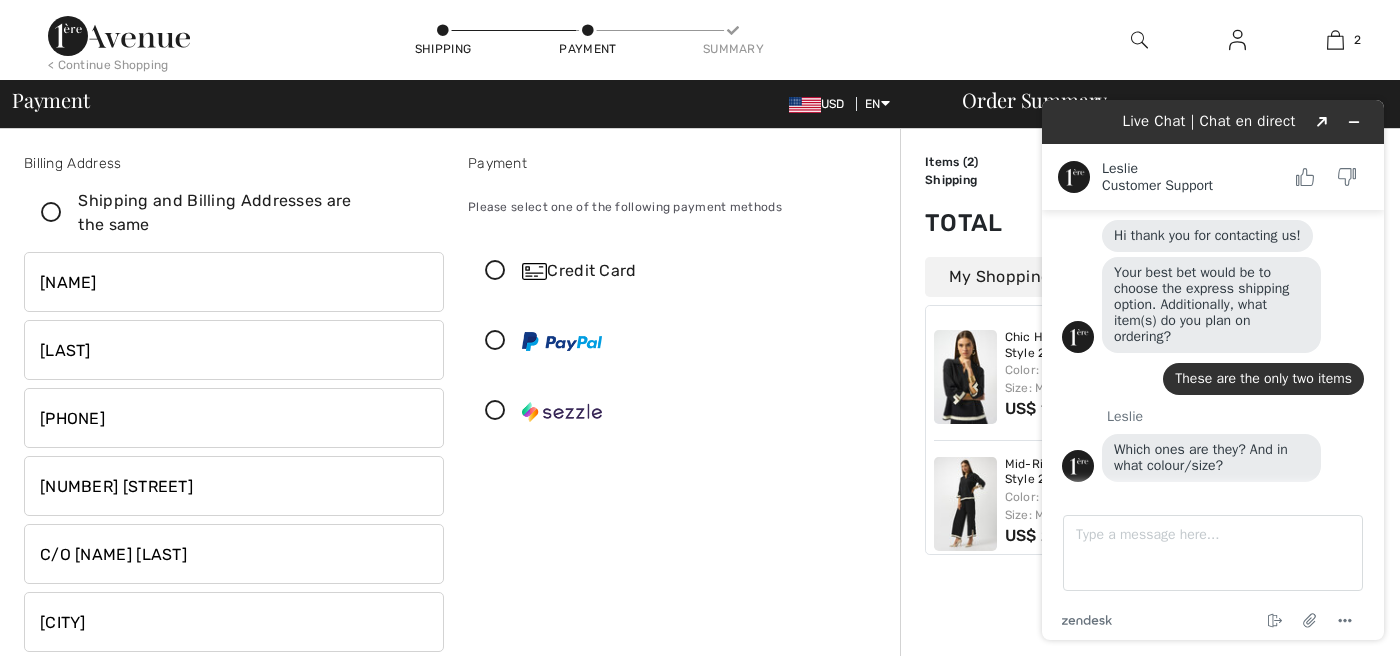 checkbox on "false" 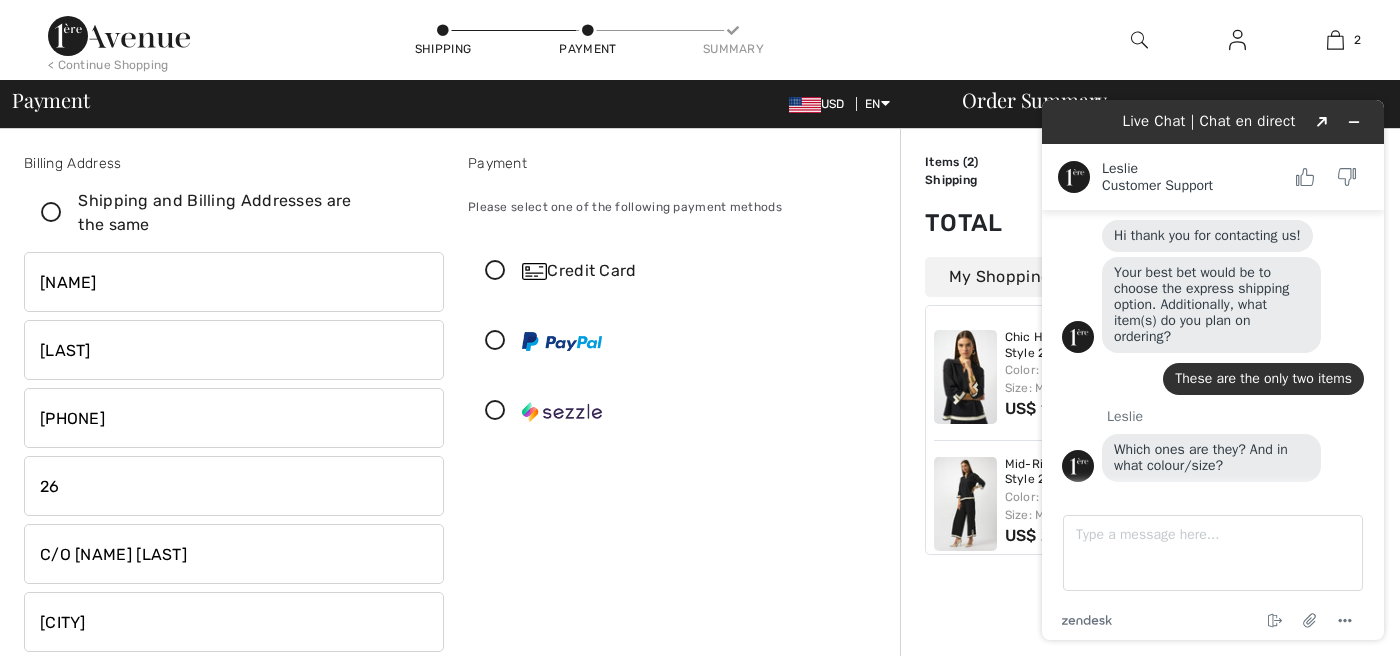 type on "2" 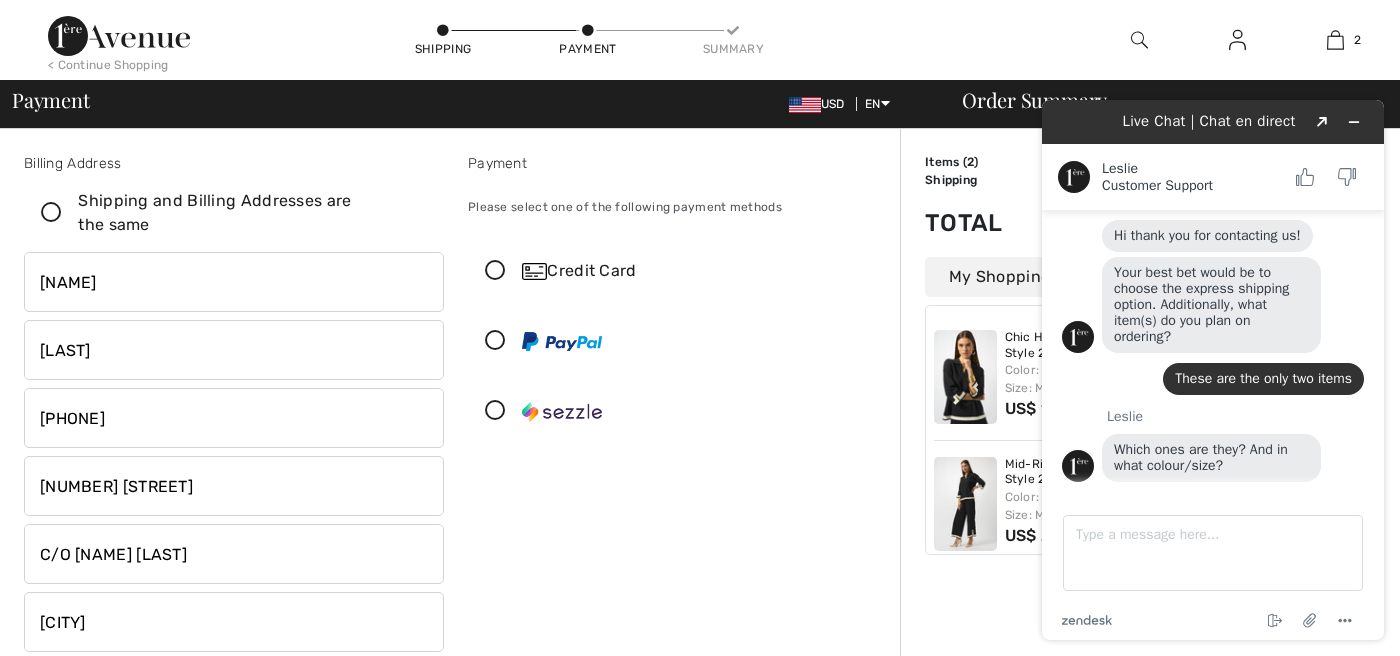 type on "[NUMBER] [STREET]" 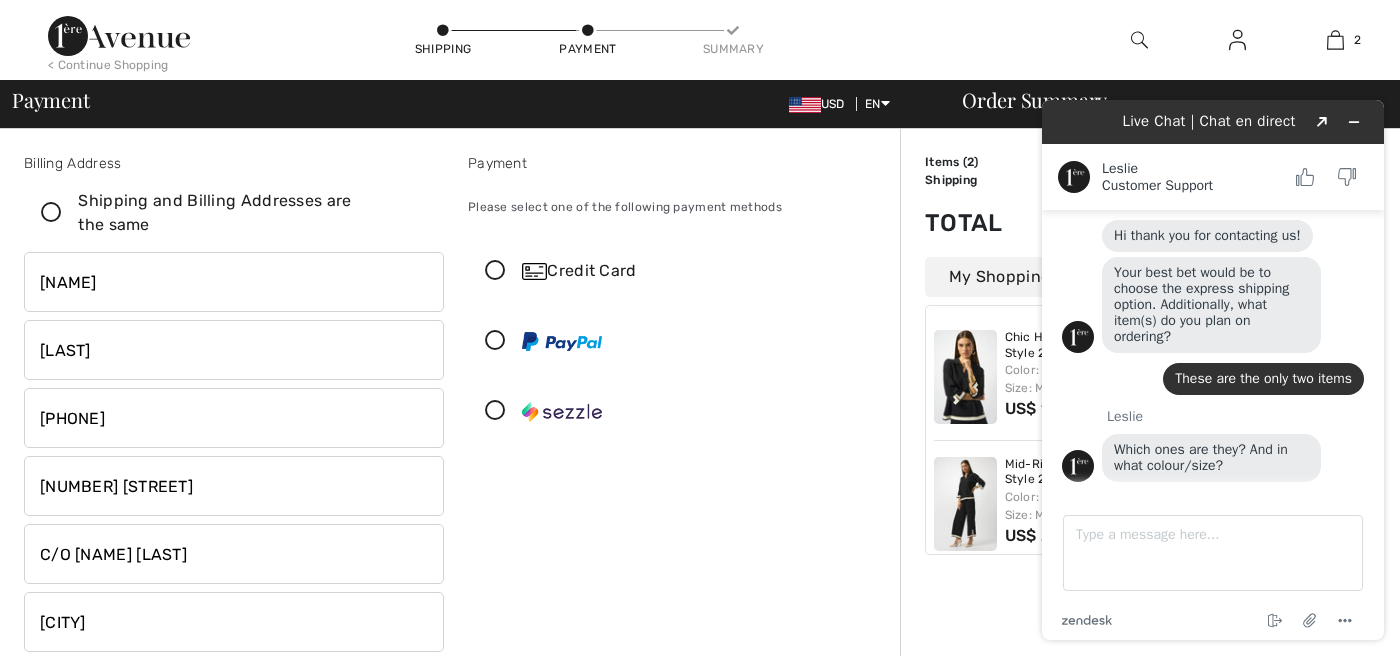 click on "C/O [NAME] [LAST]" at bounding box center (234, 554) 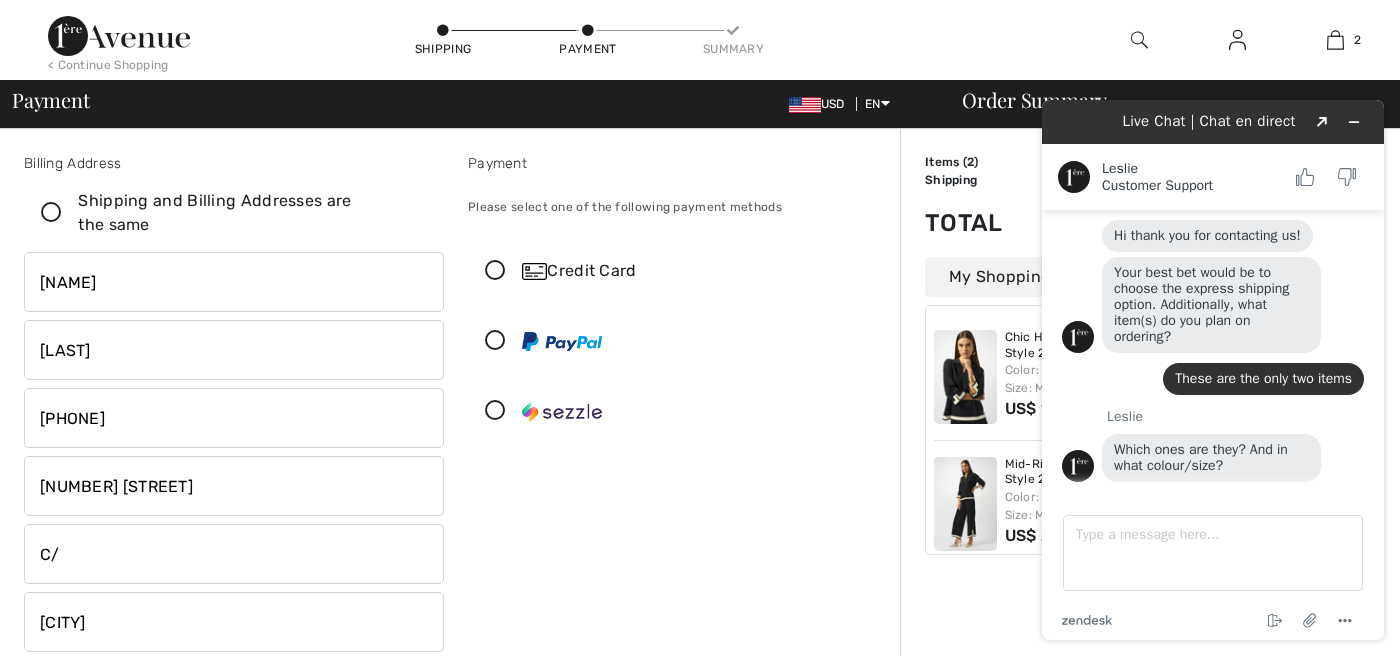 type on "C" 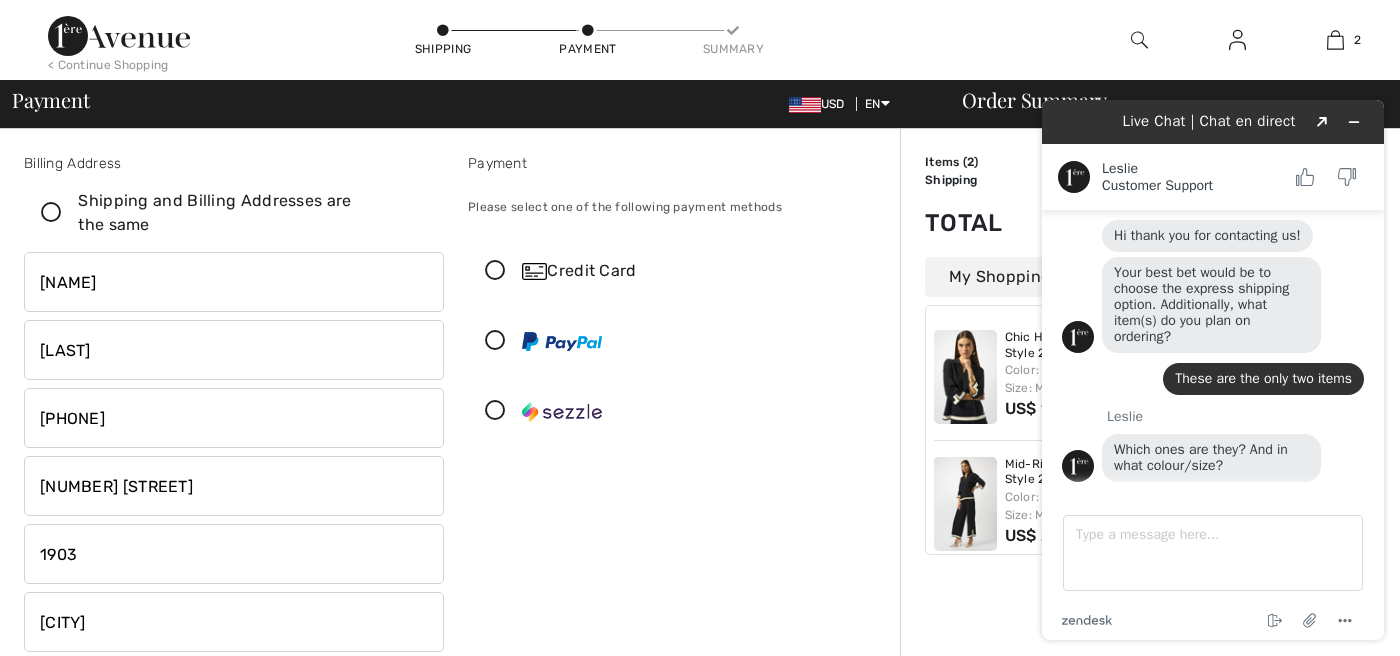type on "1903" 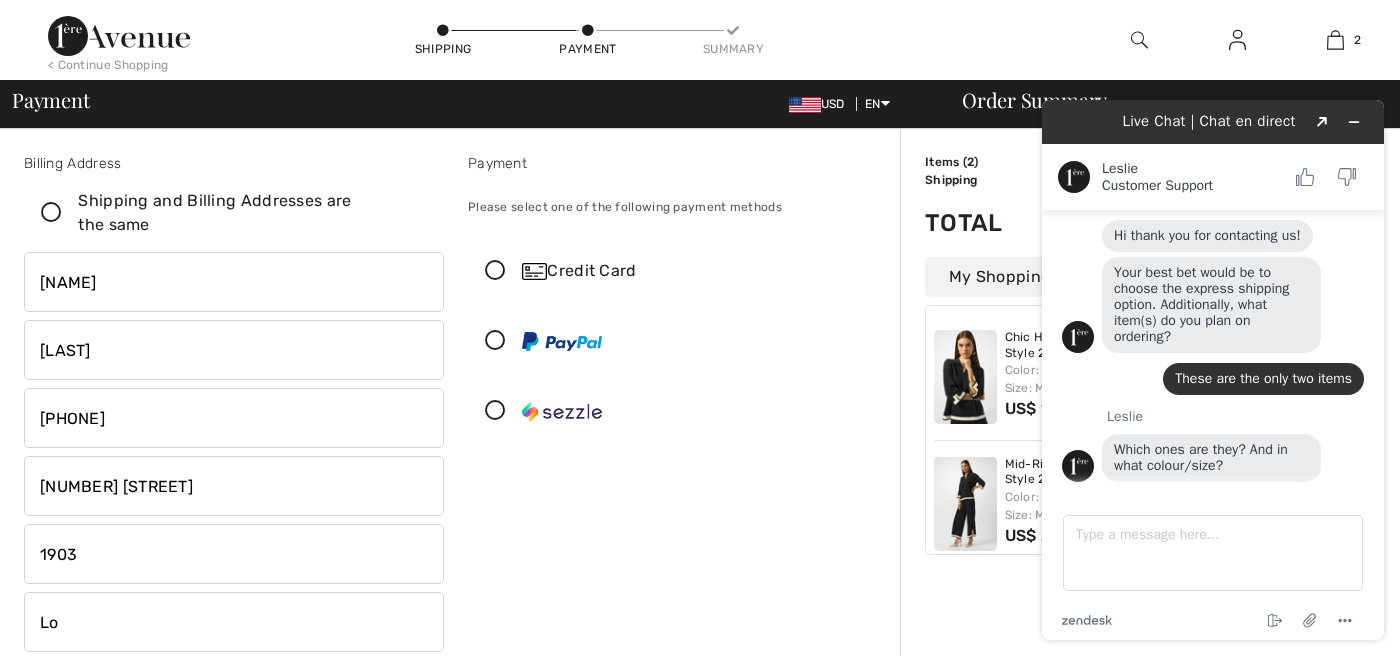 type on "L" 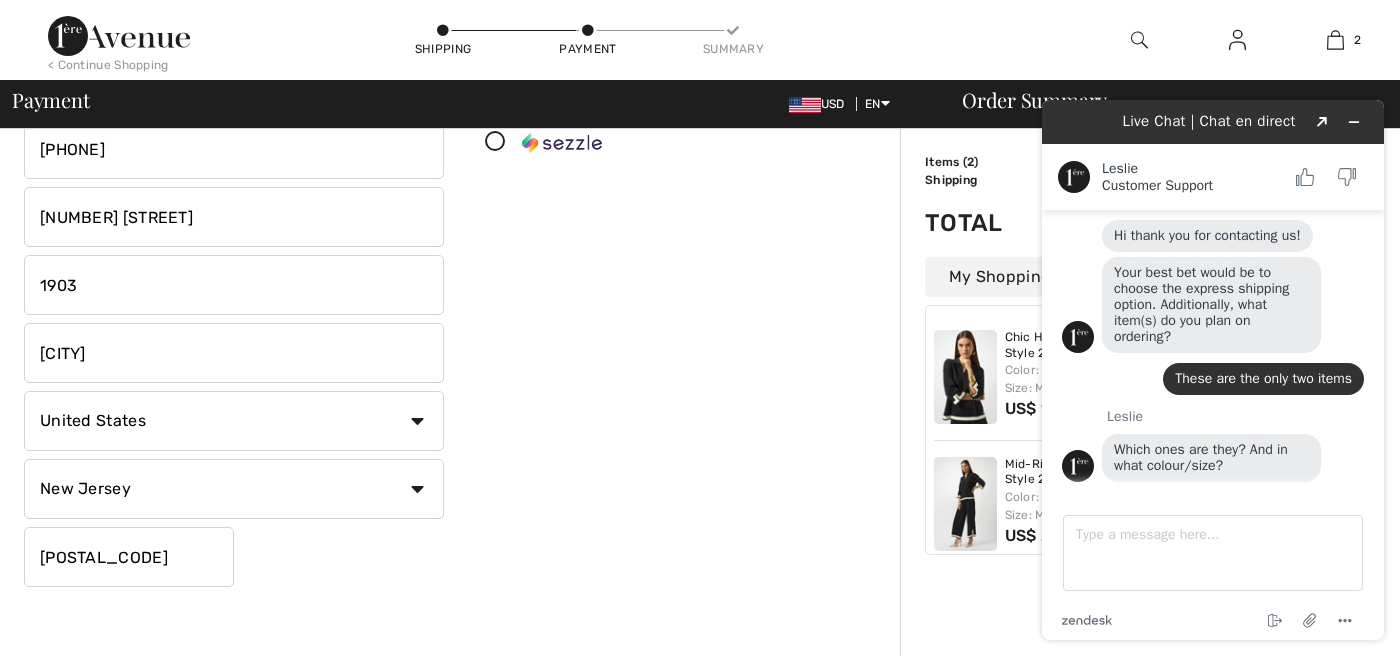scroll, scrollTop: 273, scrollLeft: 0, axis: vertical 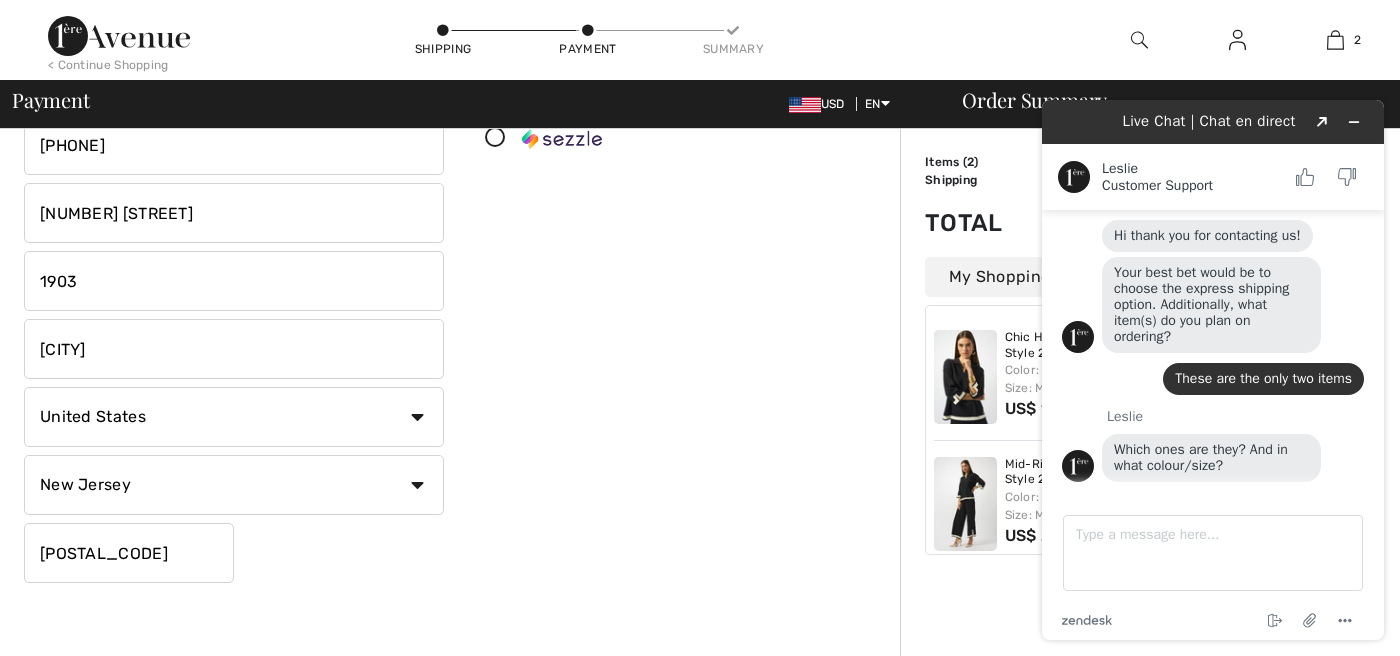 type on "[CITY]" 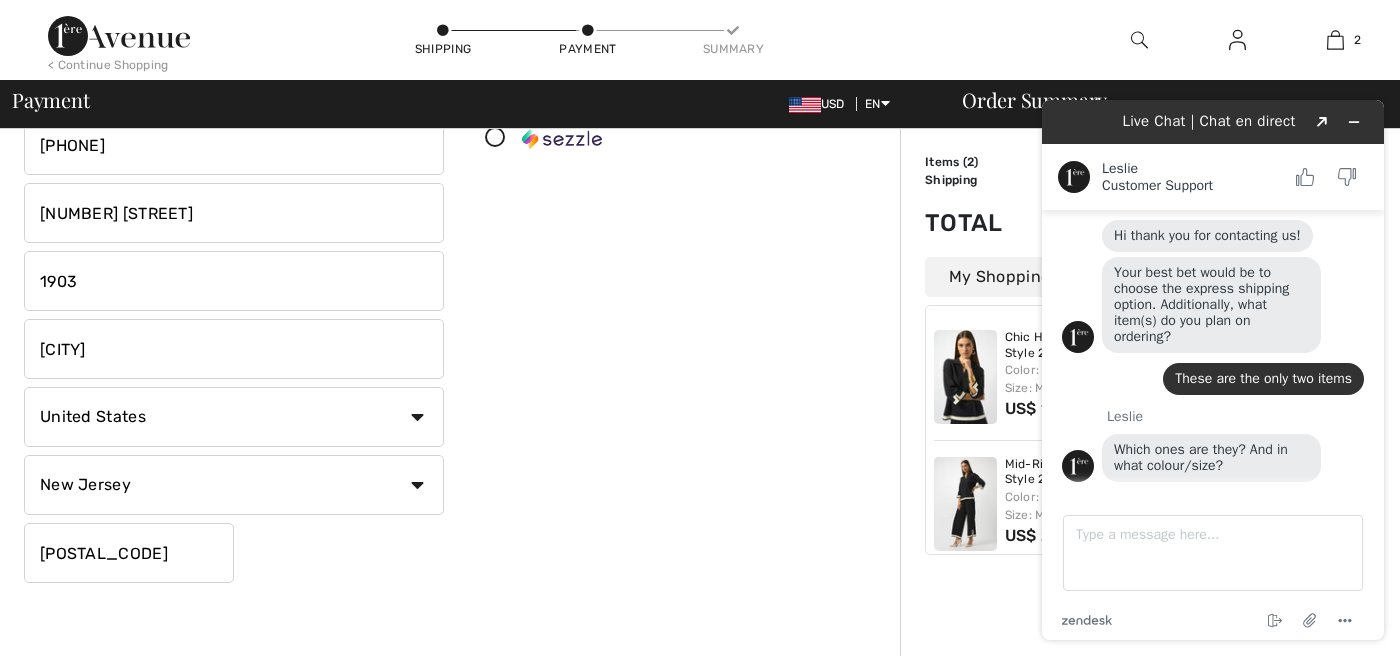 select on "FL" 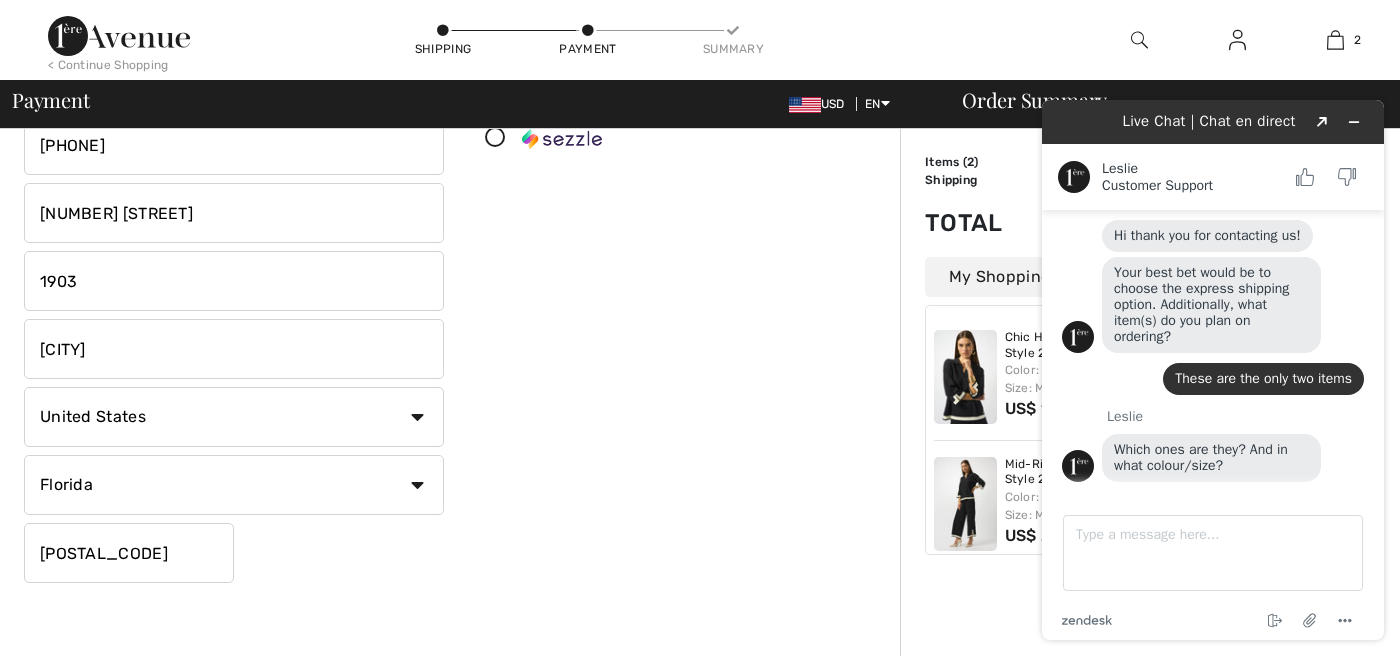 click on "[POSTAL_CODE]" at bounding box center [129, 553] 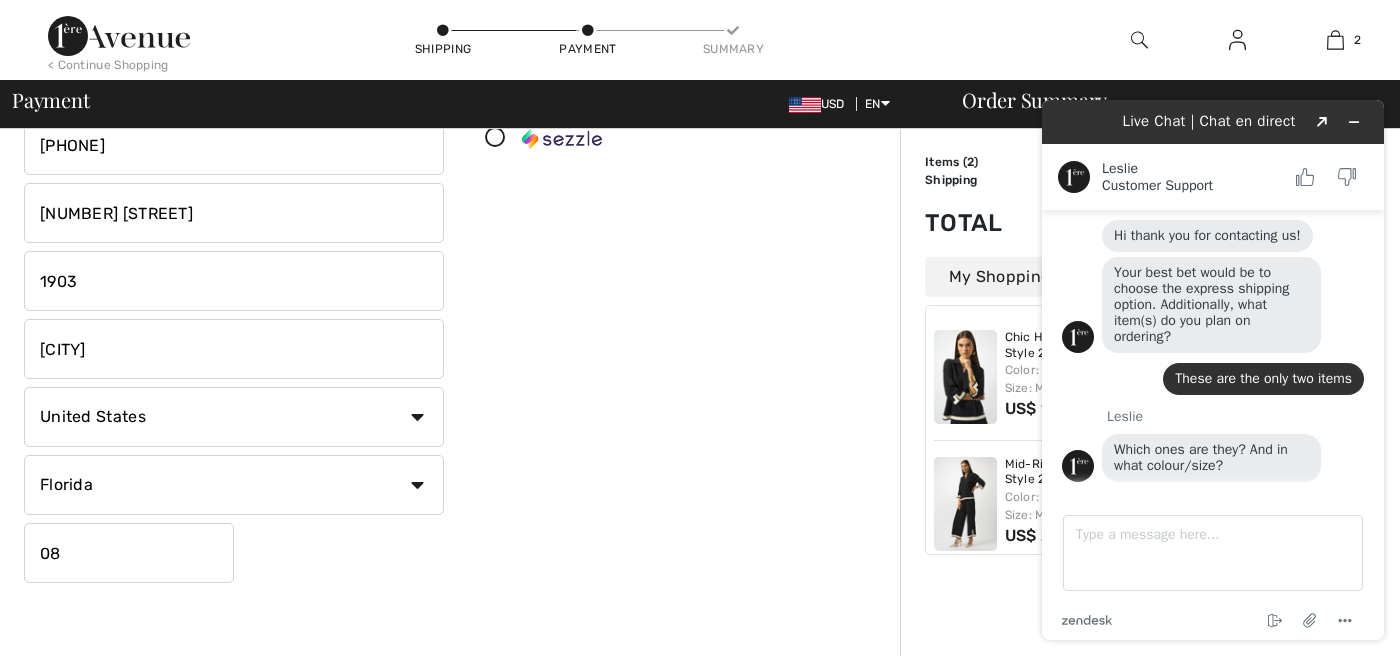 type on "0" 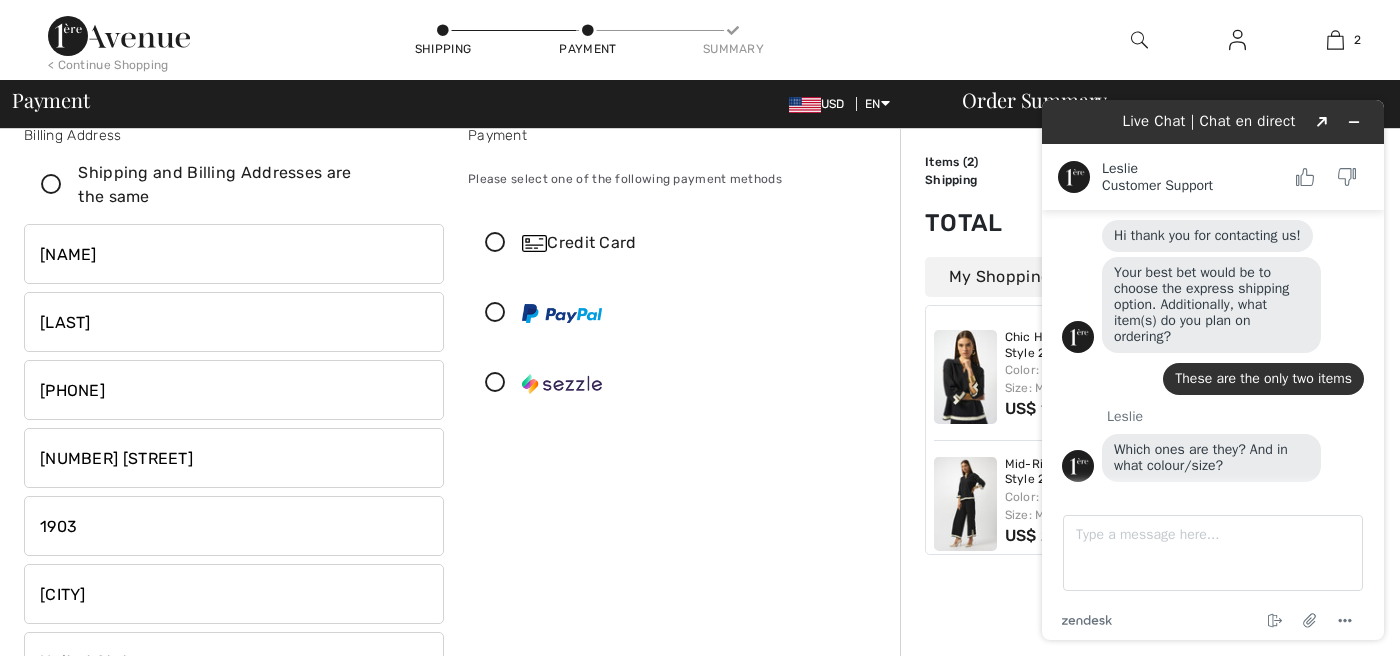 scroll, scrollTop: 0, scrollLeft: 0, axis: both 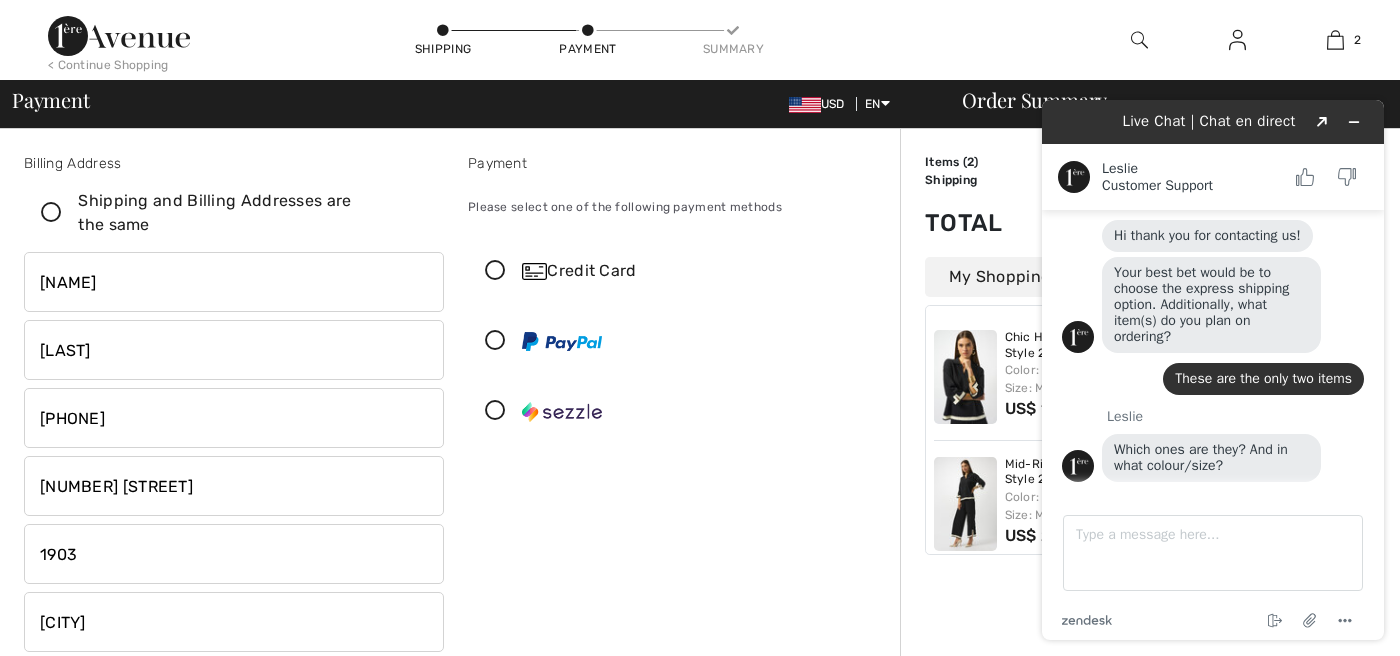 type on "[POSTAL_CODE]" 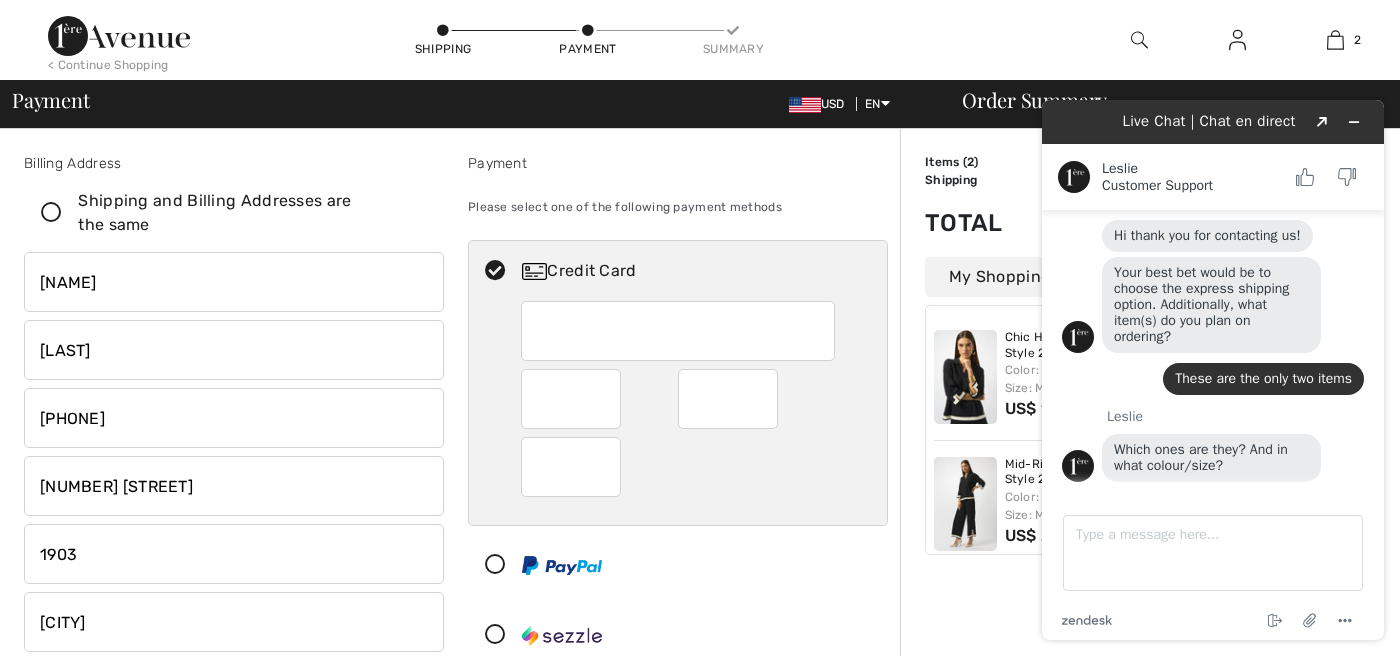 click at bounding box center (571, 467) 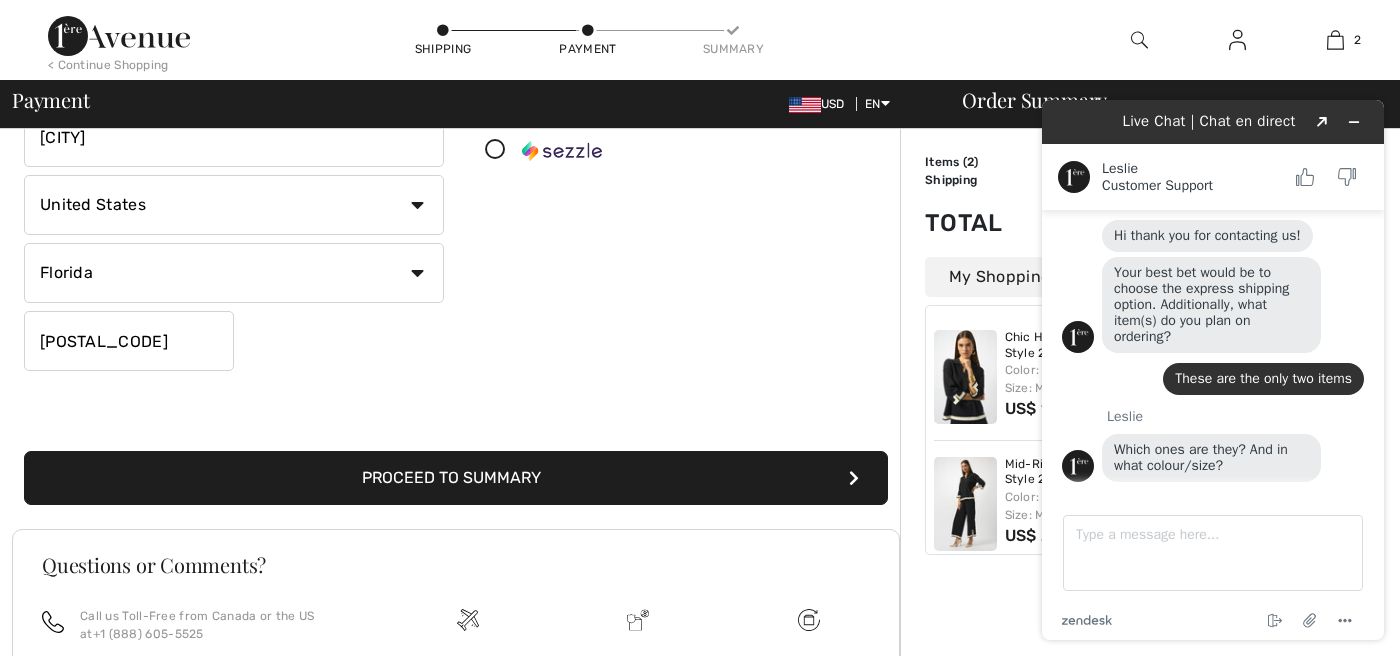 scroll, scrollTop: 486, scrollLeft: 0, axis: vertical 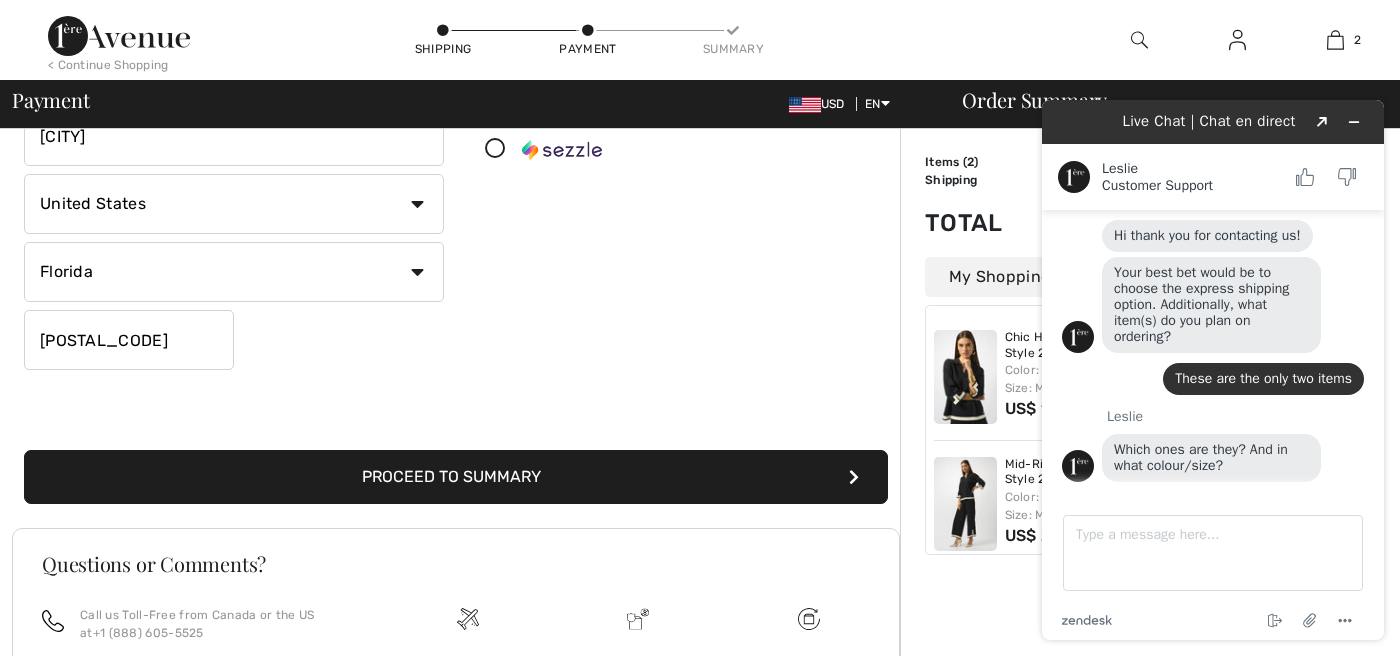 click on "Proceed to Summary" at bounding box center (456, 477) 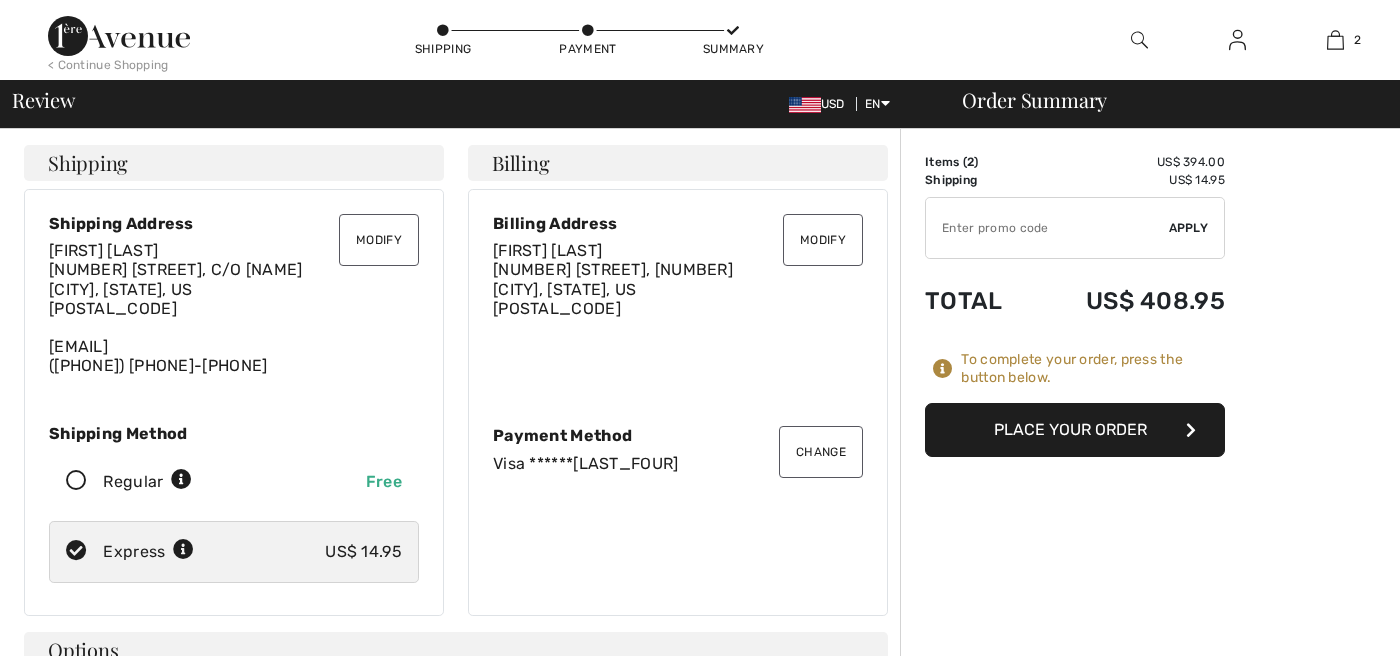scroll, scrollTop: 0, scrollLeft: 0, axis: both 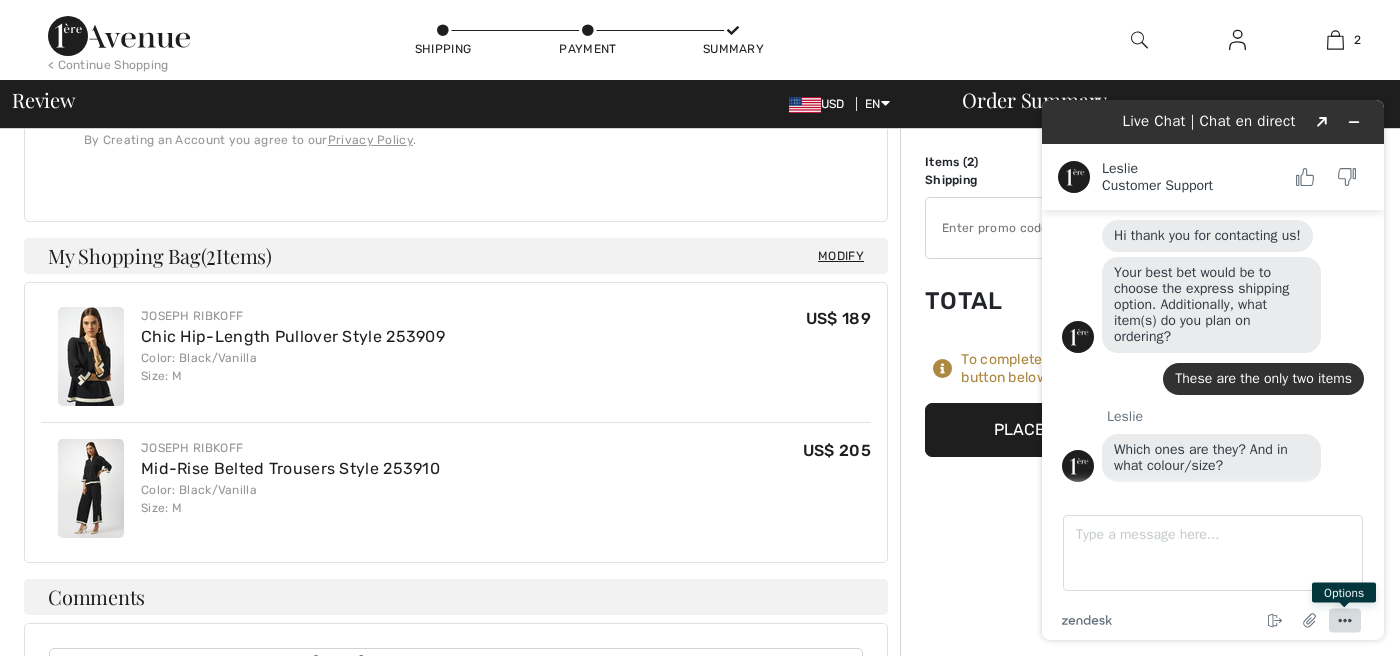 click 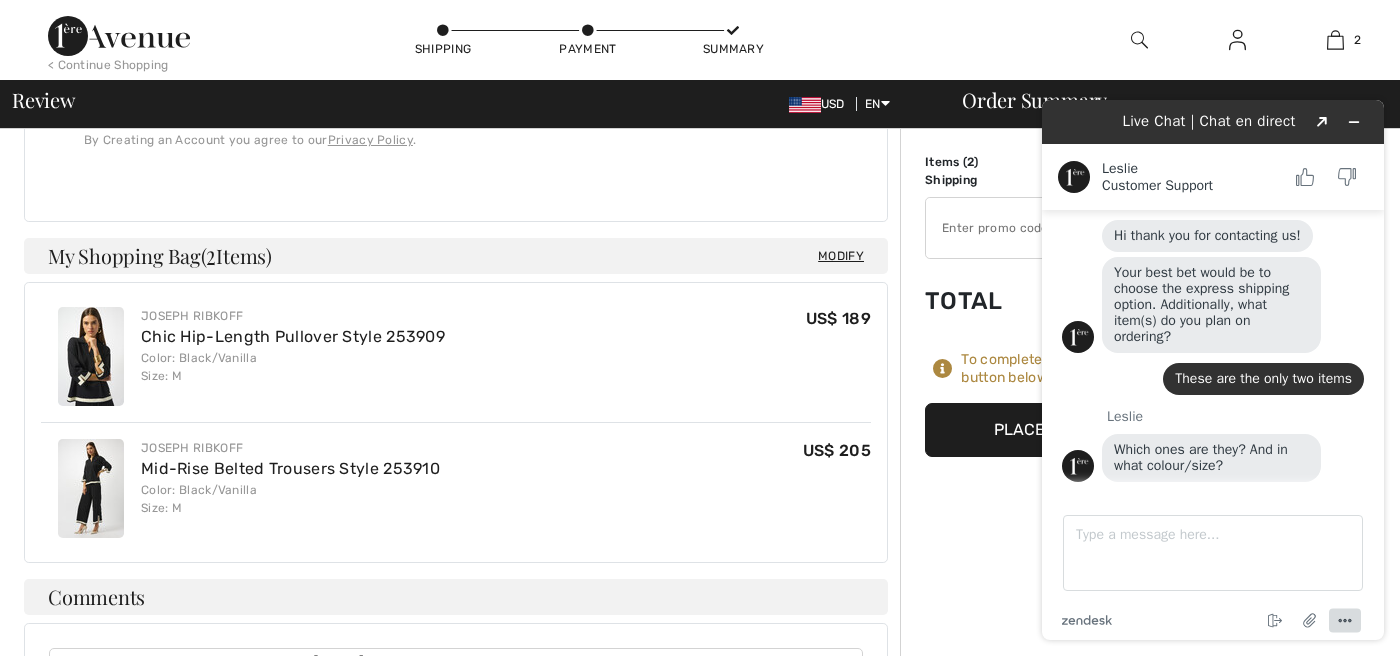 click on "Order Summary			 Details
Items ( 2 )
US$ 394.00
Promo code US$ 0.00
Shipping
US$ 14.95
Tax1 US$ 0.00
Tax2 US$ 0.00
Duties & Taxes US$ 0.00
✔
Apply
Remove
Total
US$ 408.95
To complete your order, press the button below.
Place Your Order" at bounding box center (1150, 249) 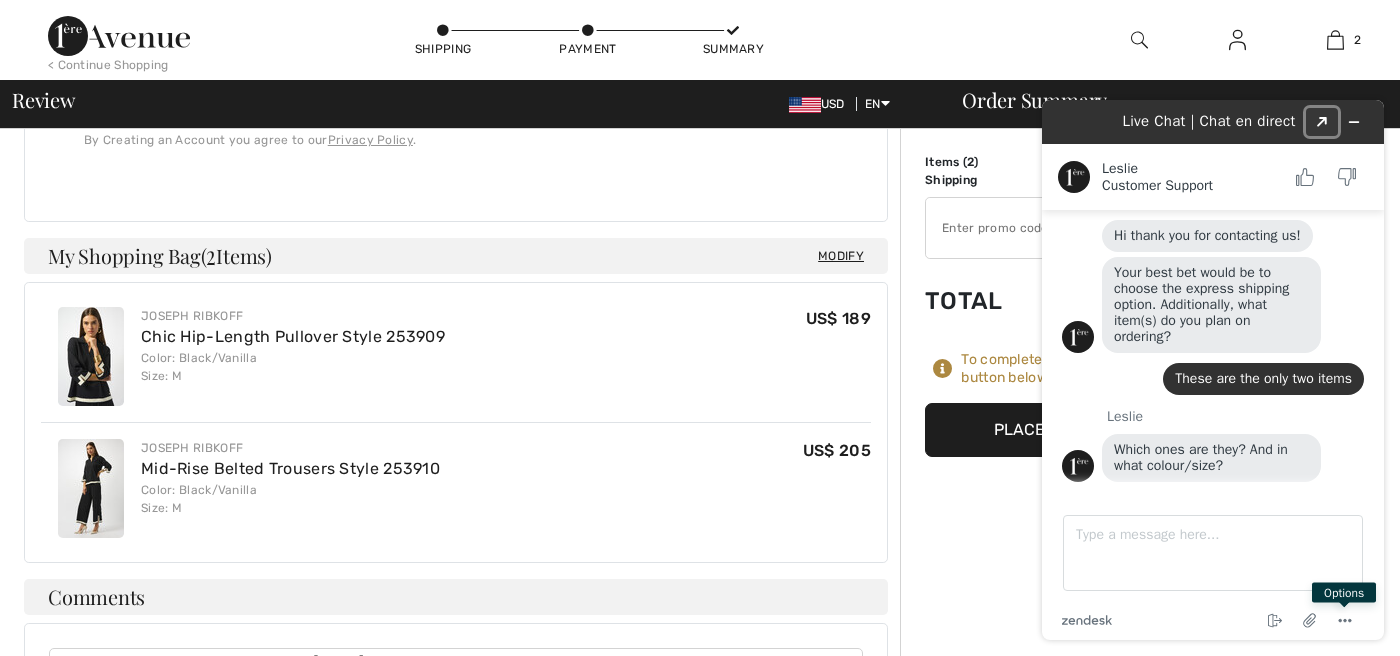 click on "Created with Sketch." at bounding box center [1322, 122] 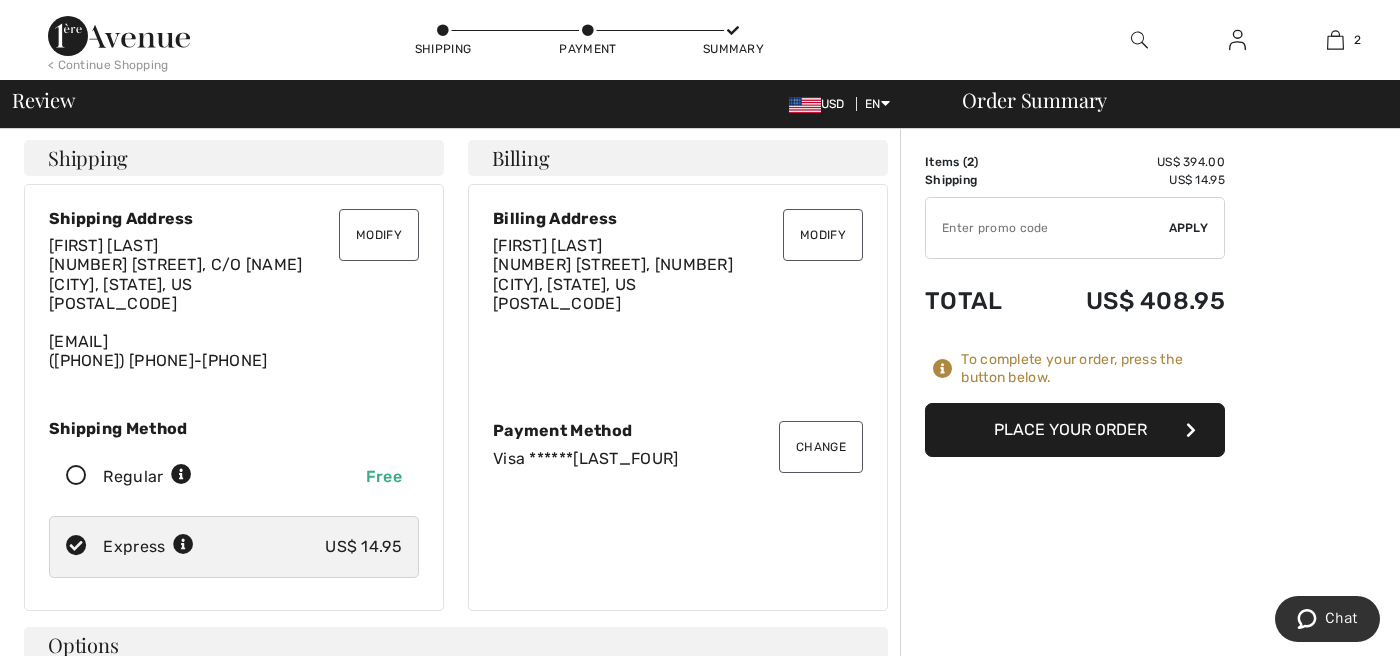 scroll, scrollTop: 0, scrollLeft: 0, axis: both 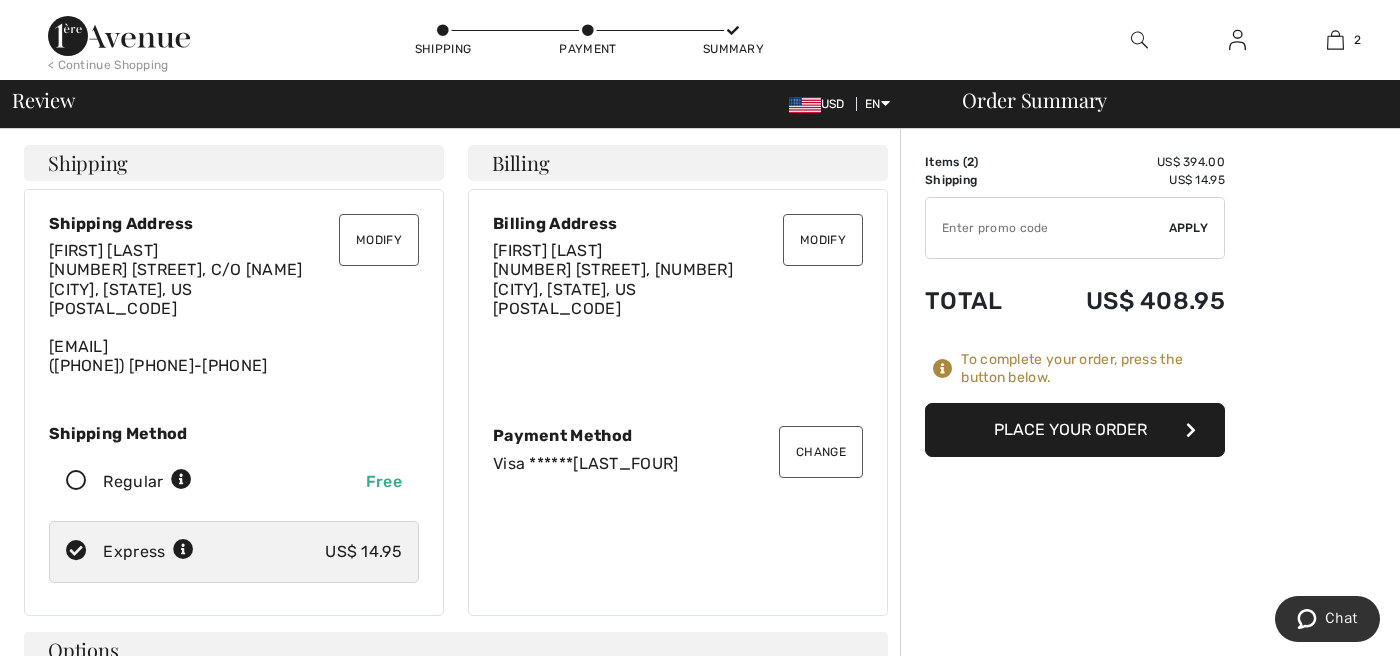 click on "Place Your Order" at bounding box center [1075, 430] 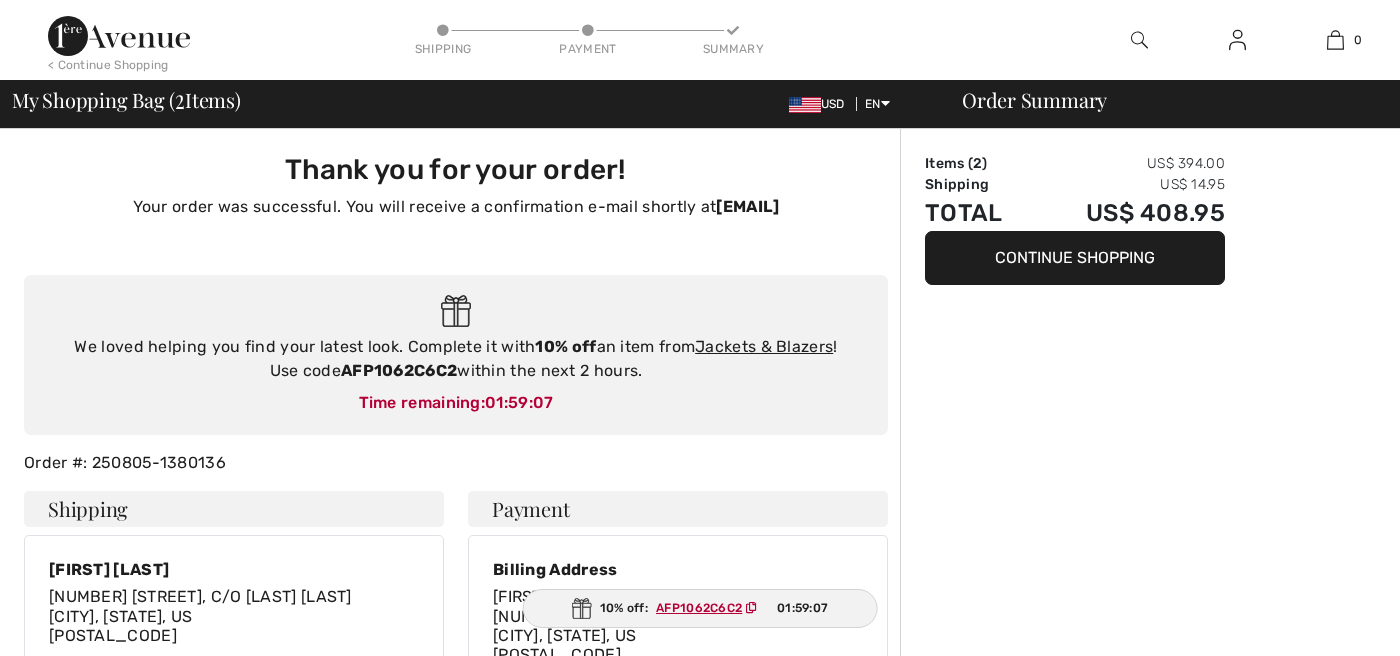 scroll, scrollTop: 0, scrollLeft: 0, axis: both 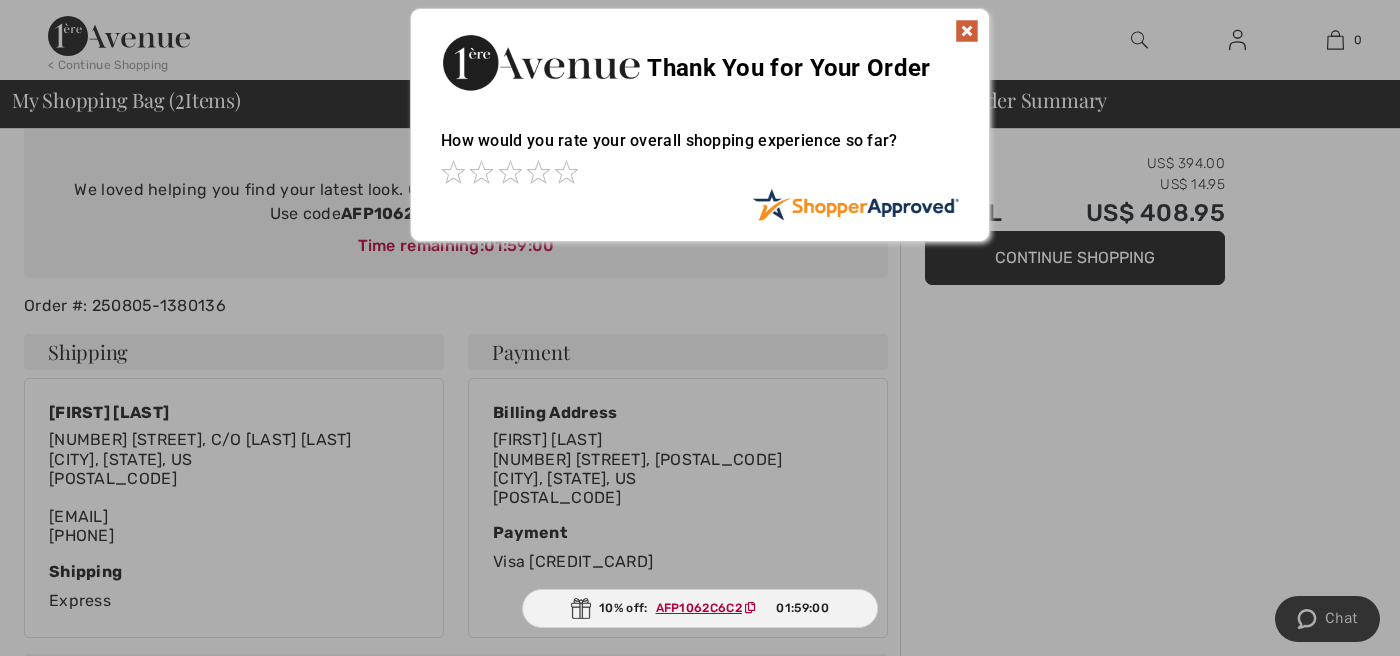 click at bounding box center (967, 31) 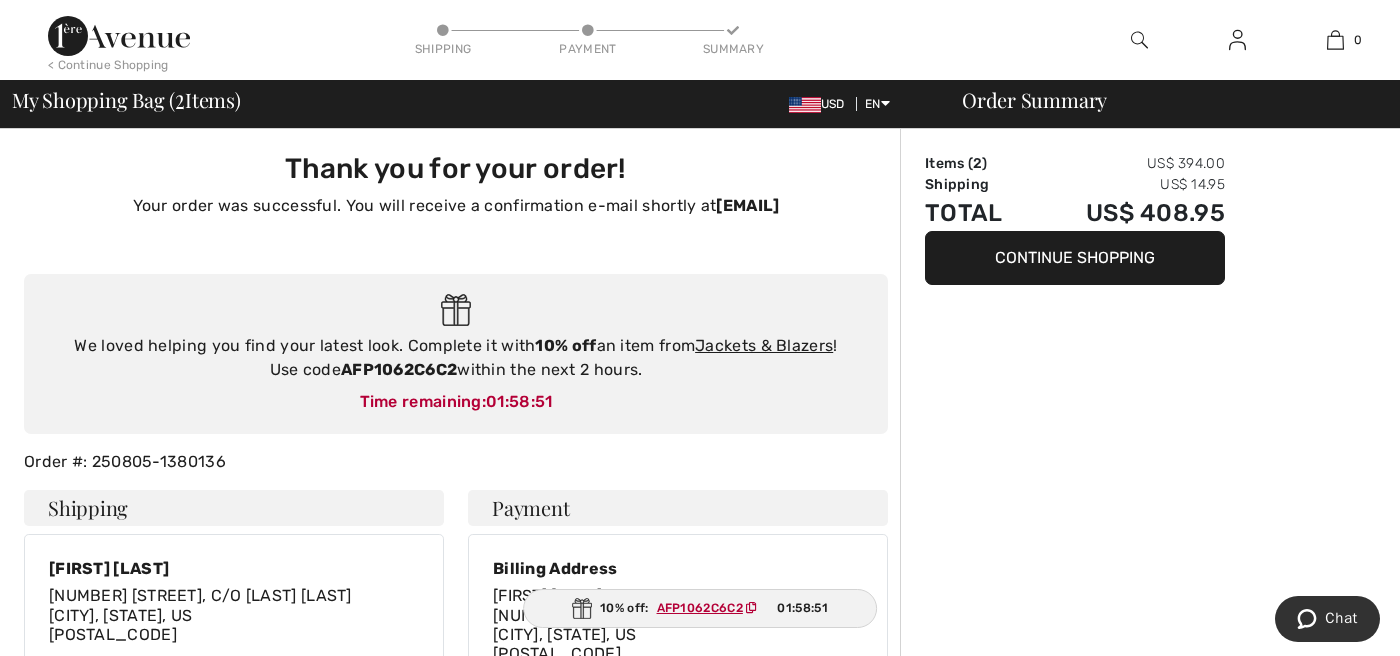 scroll, scrollTop: 0, scrollLeft: 0, axis: both 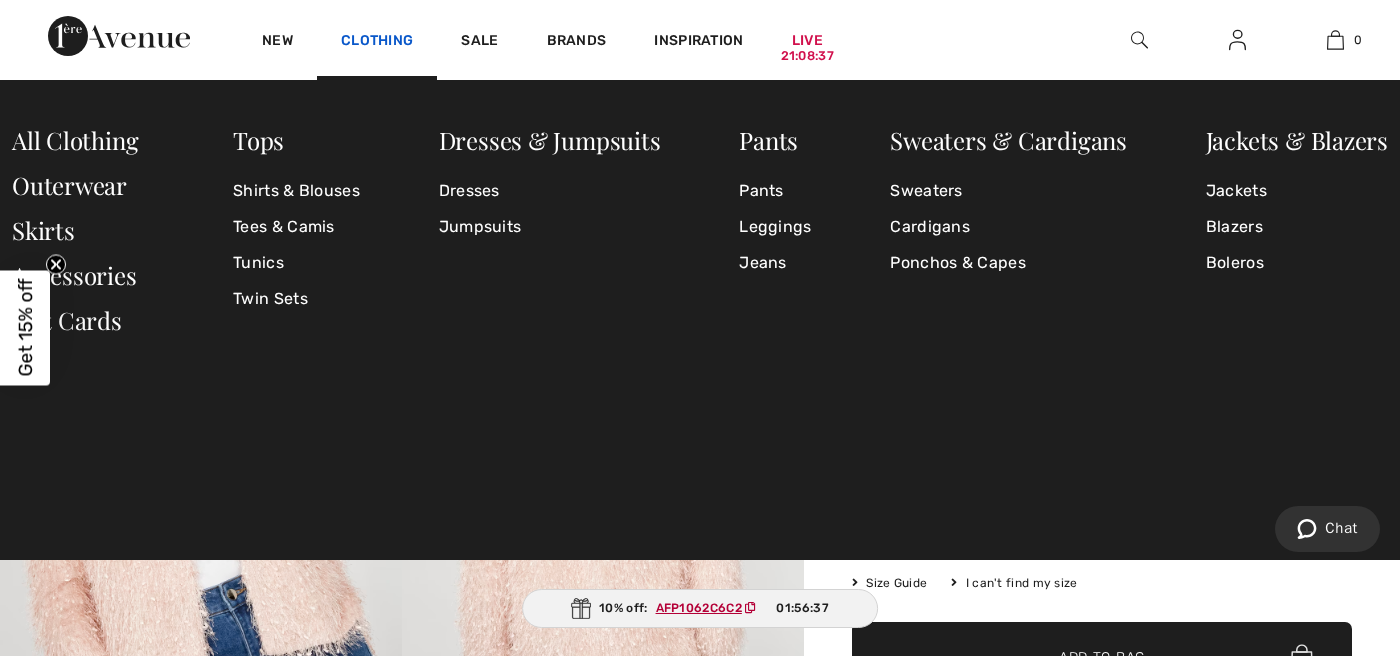 click on "Clothing" at bounding box center [377, 42] 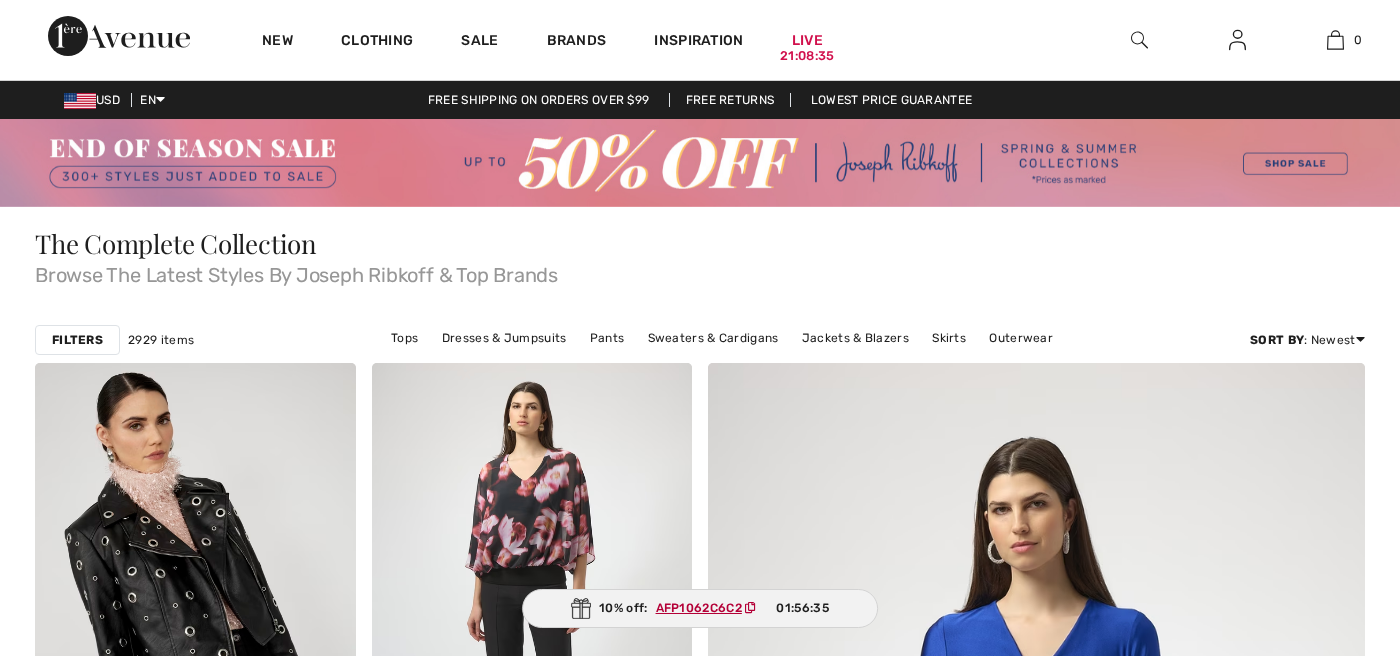 scroll, scrollTop: 0, scrollLeft: 0, axis: both 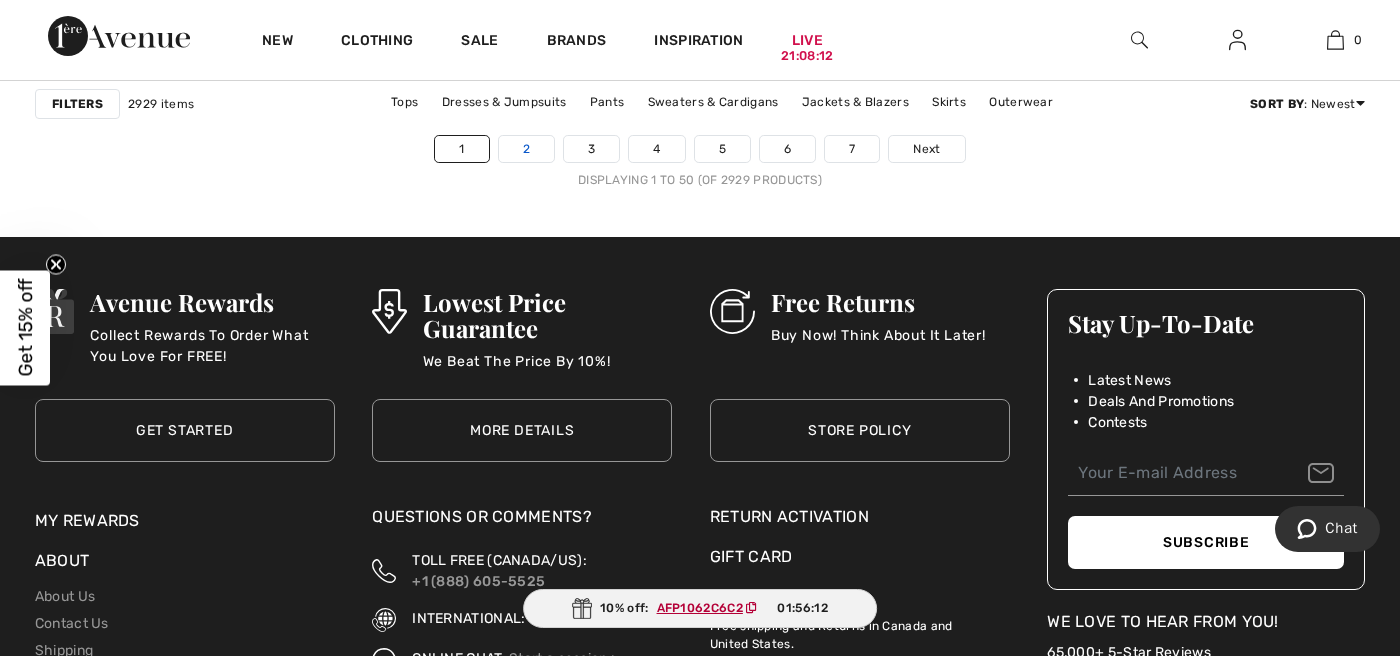 click on "2" at bounding box center [526, 149] 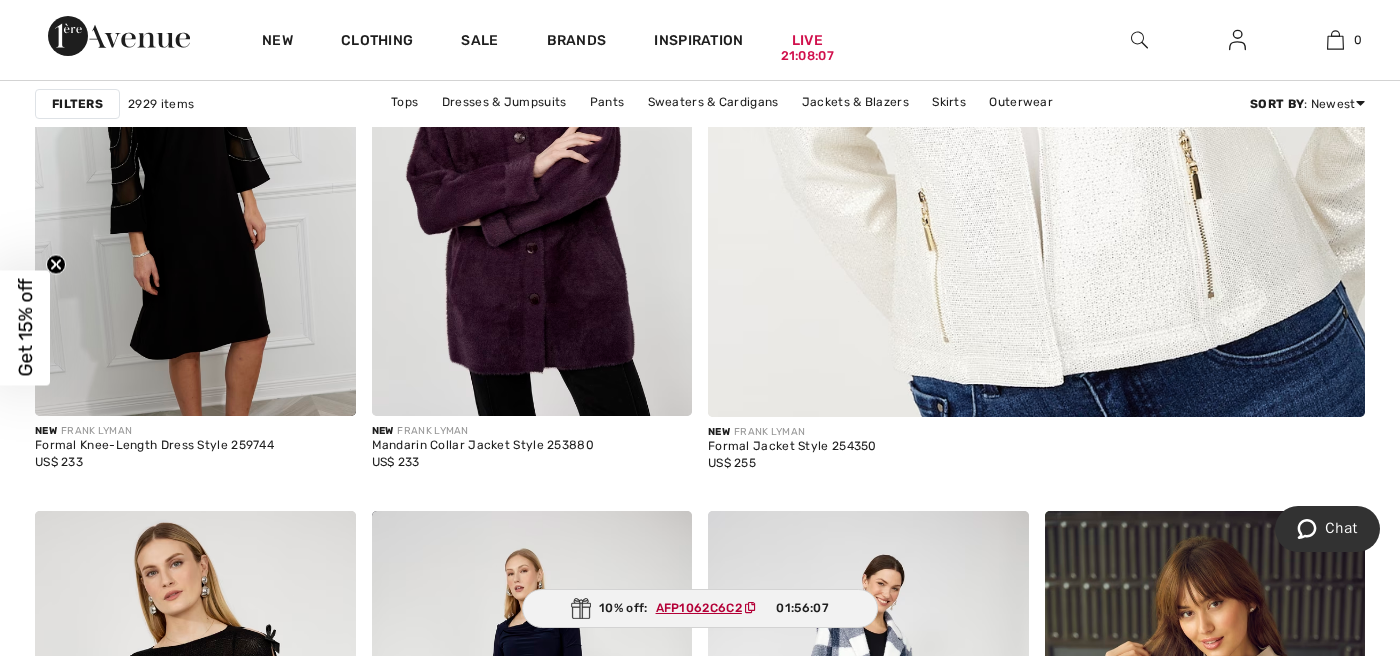 scroll, scrollTop: 1160, scrollLeft: 0, axis: vertical 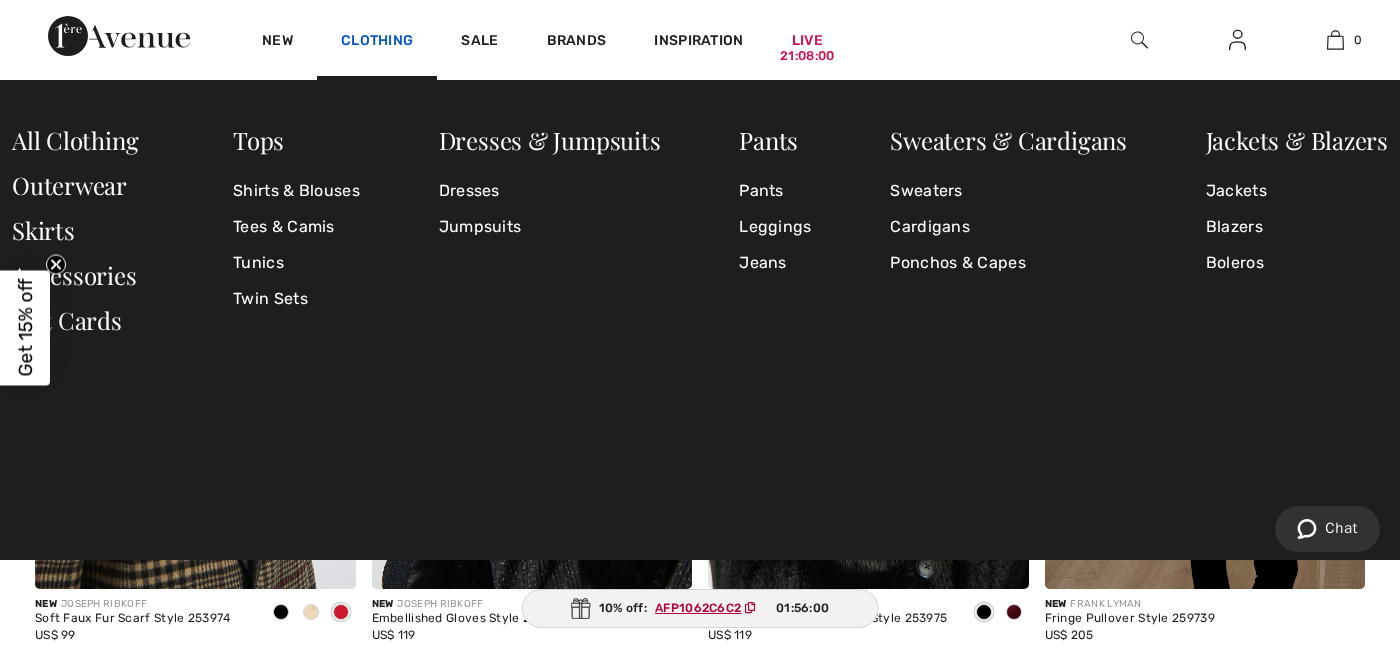 click on "Clothing" at bounding box center [377, 42] 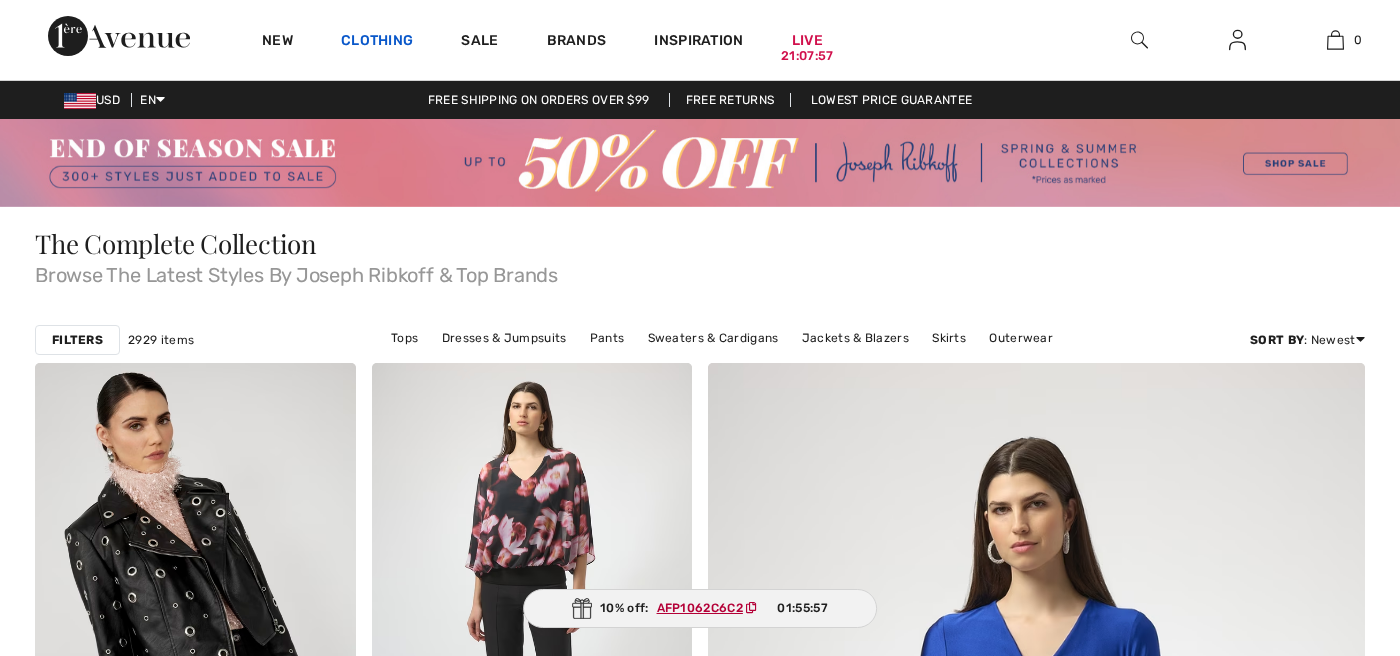 scroll, scrollTop: 0, scrollLeft: 0, axis: both 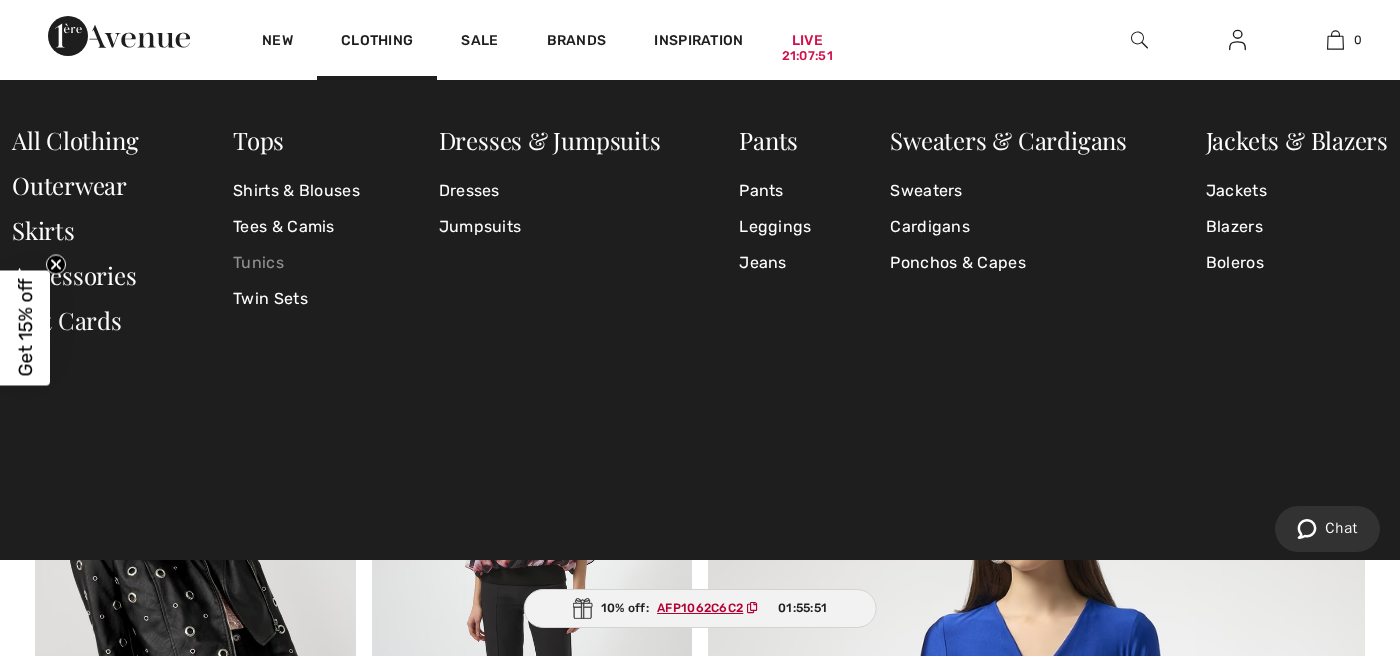 click on "Tunics" at bounding box center (296, 263) 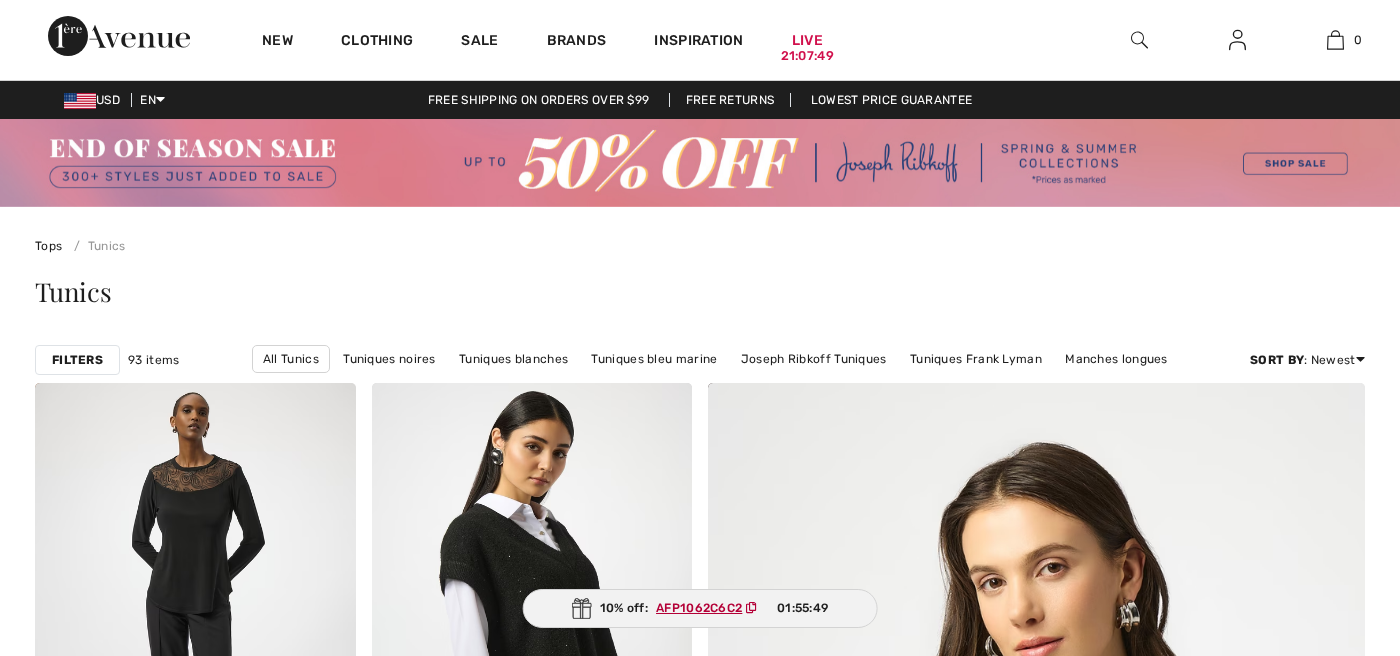 scroll, scrollTop: 0, scrollLeft: 0, axis: both 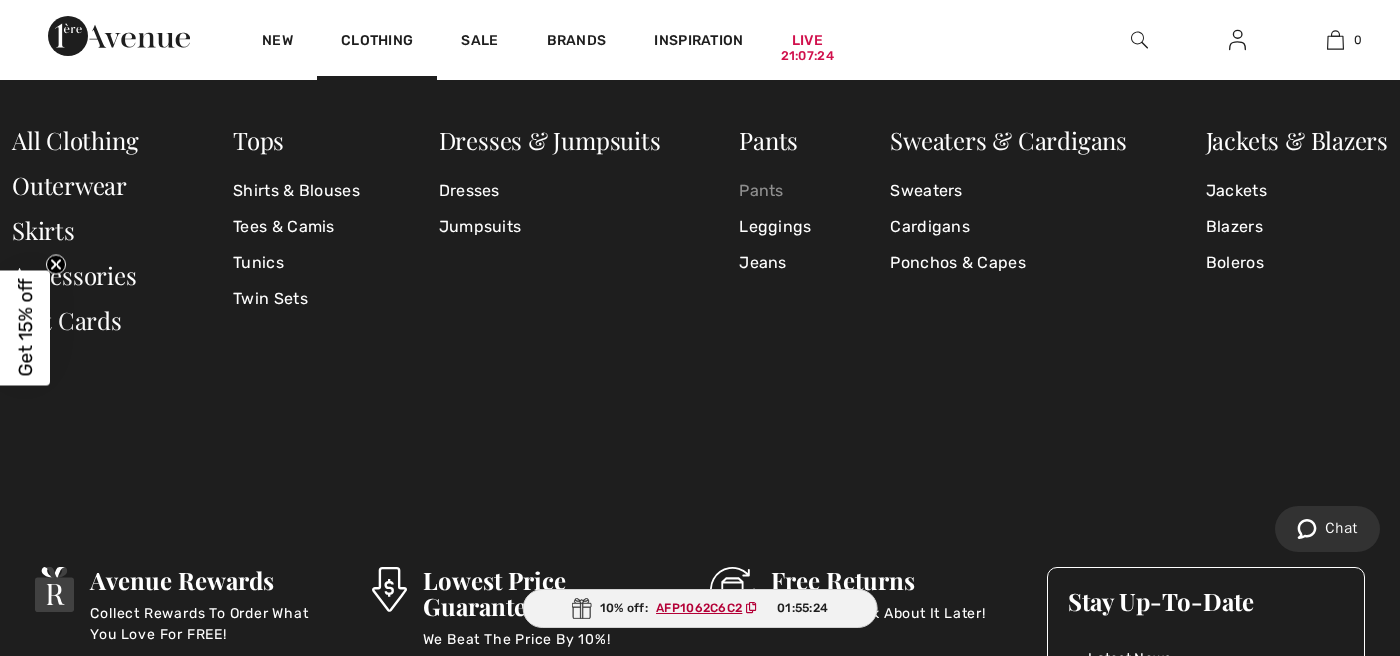 click on "Pants" at bounding box center [775, 191] 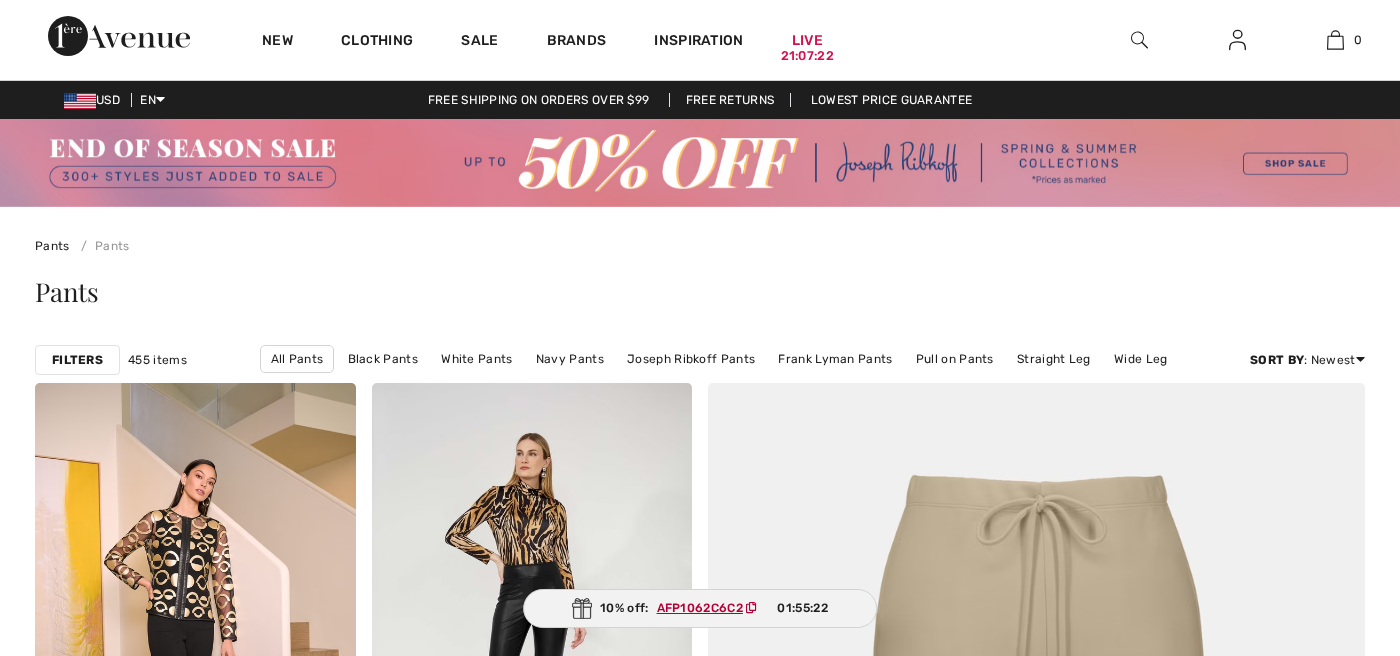 scroll, scrollTop: 0, scrollLeft: 0, axis: both 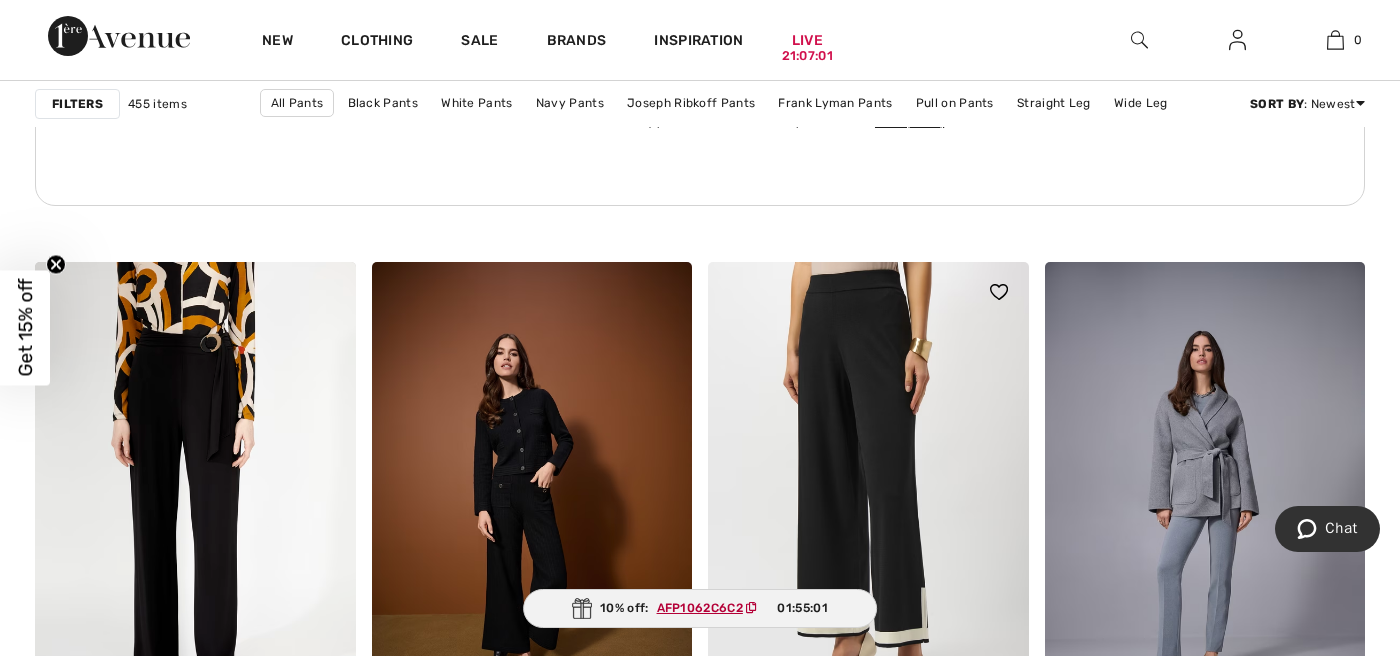 click at bounding box center (868, 502) 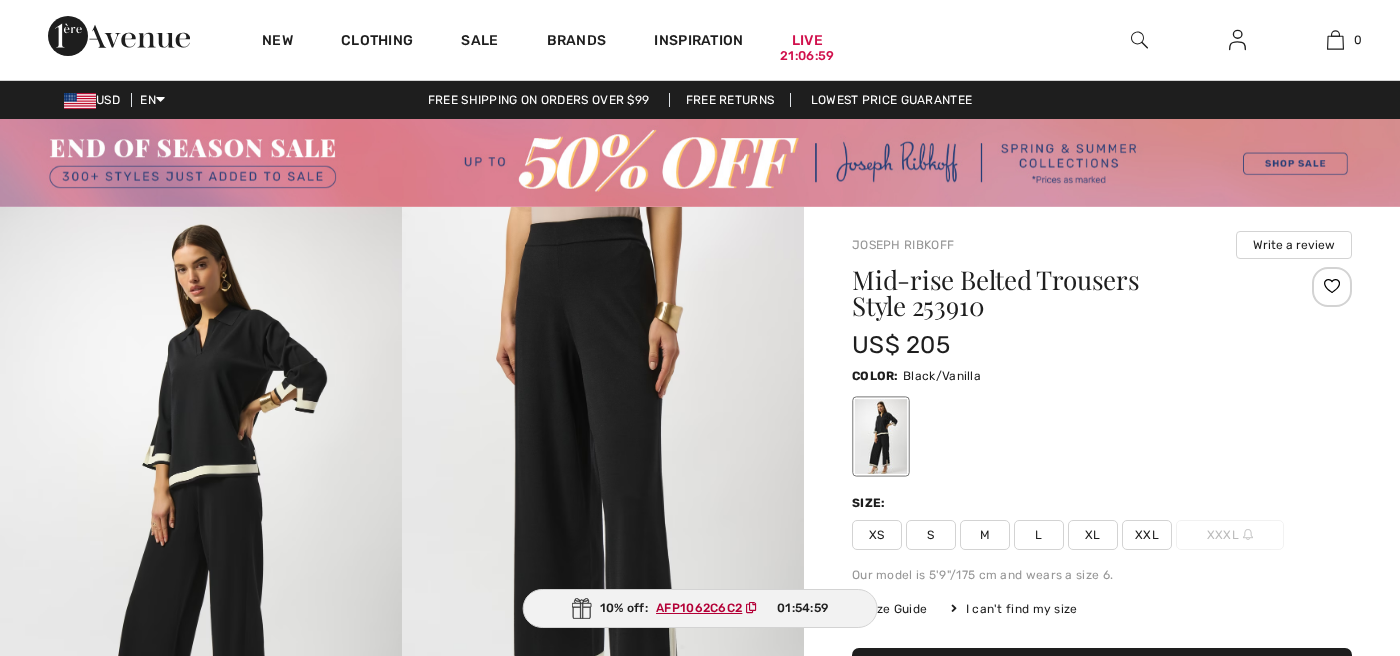 scroll, scrollTop: 0, scrollLeft: 0, axis: both 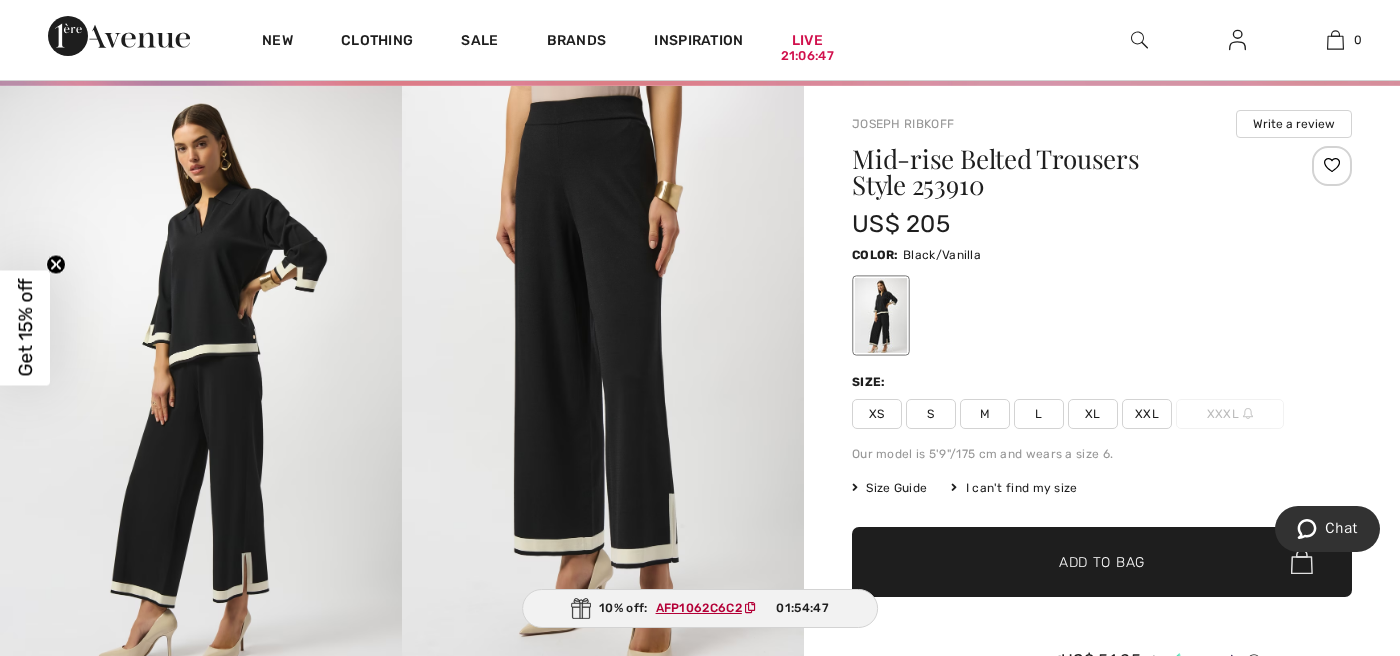 click at bounding box center (603, 387) 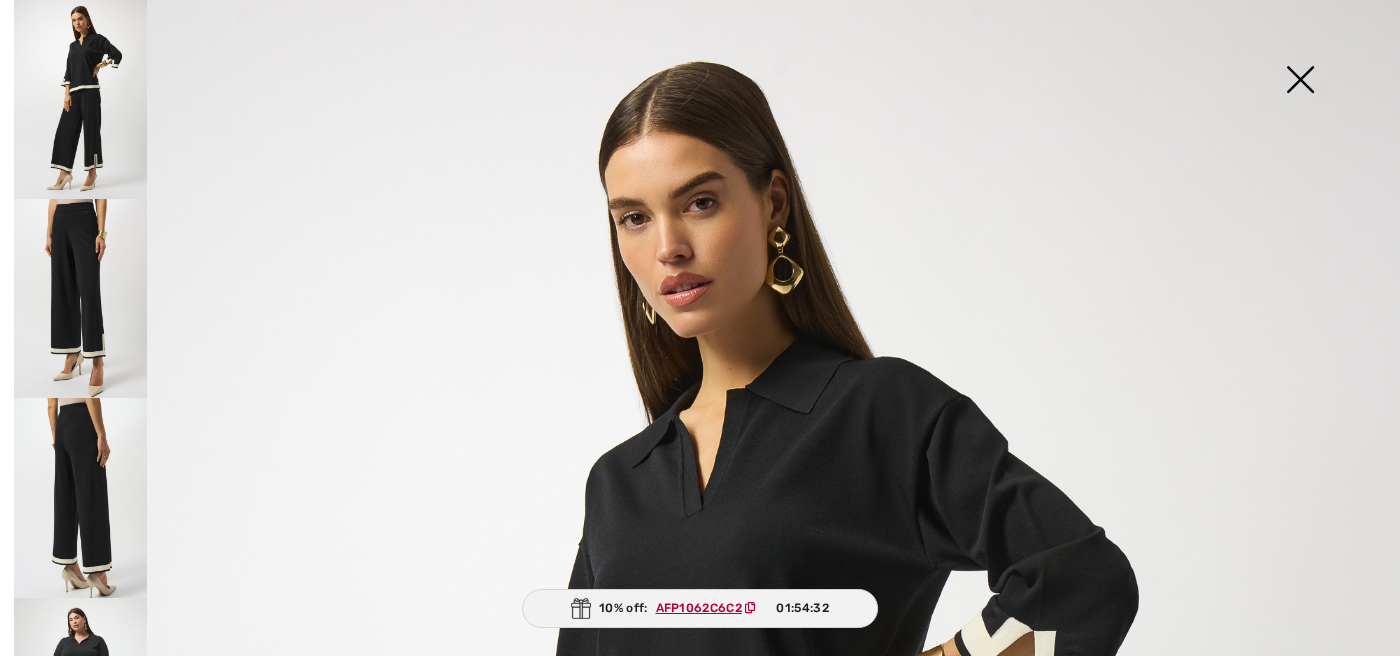 click at bounding box center [80, 99] 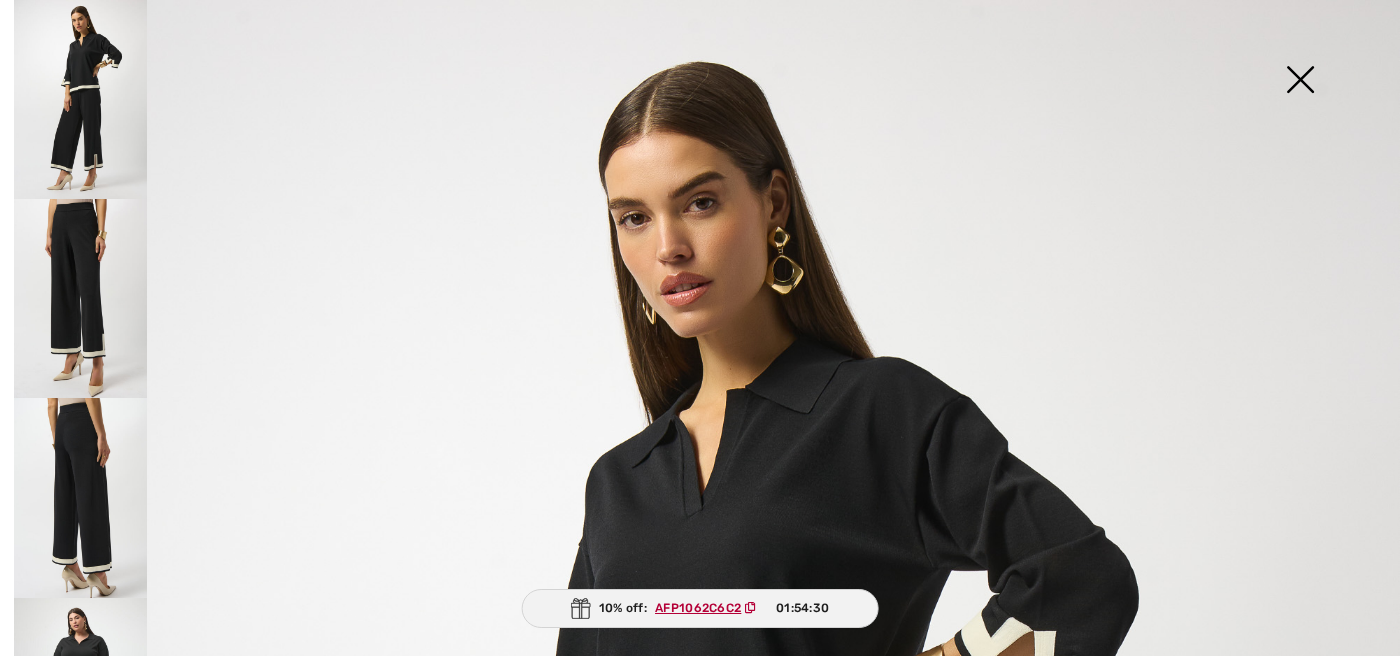 click at bounding box center [80, 99] 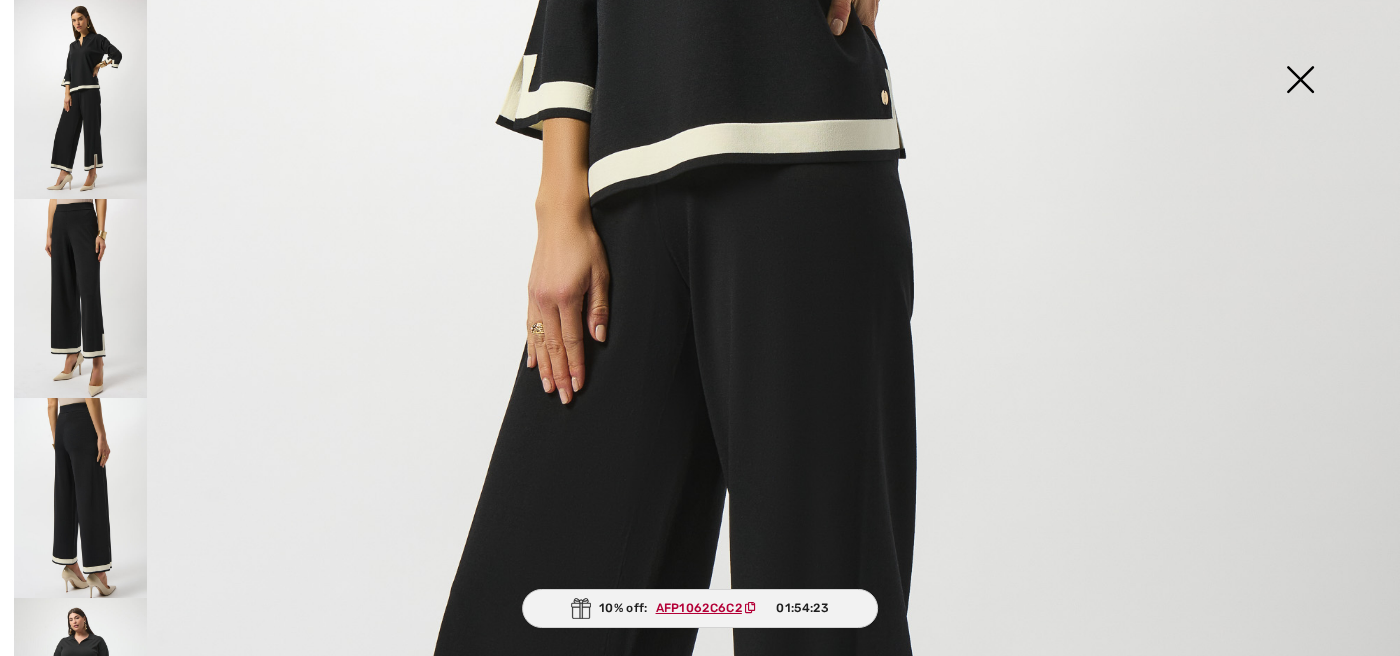 scroll, scrollTop: 799, scrollLeft: 0, axis: vertical 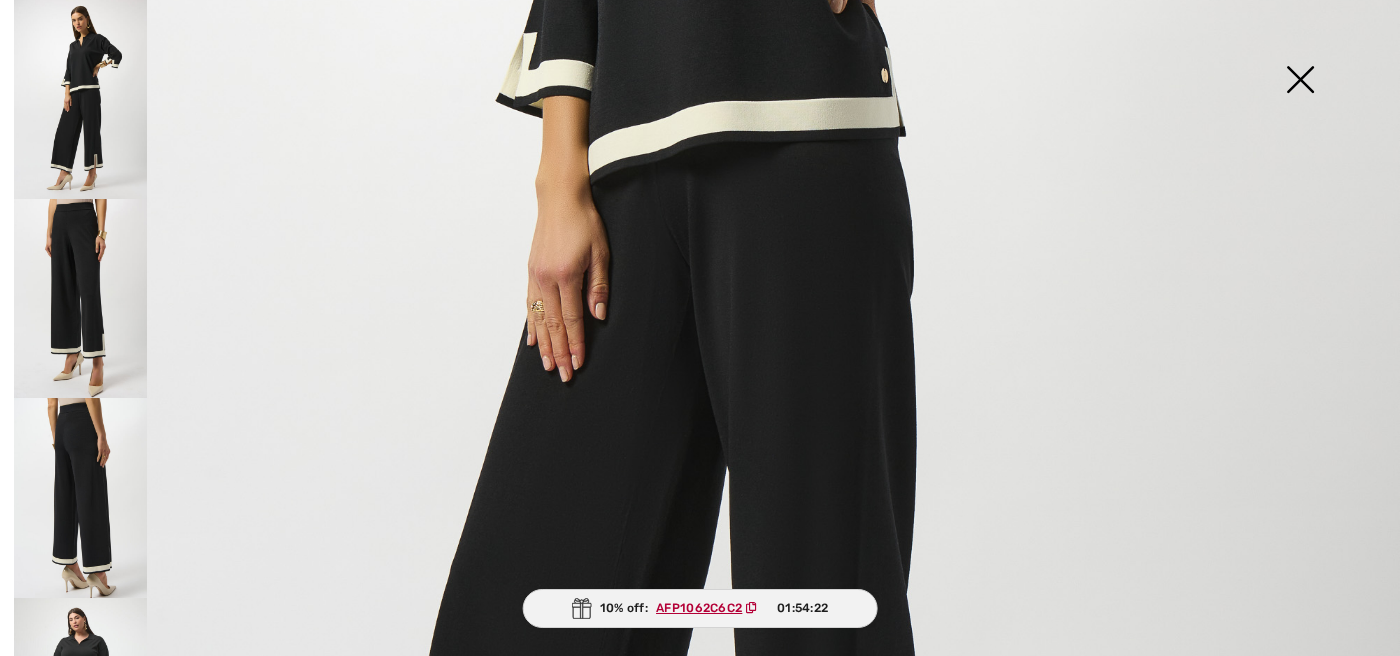click at bounding box center (80, 99) 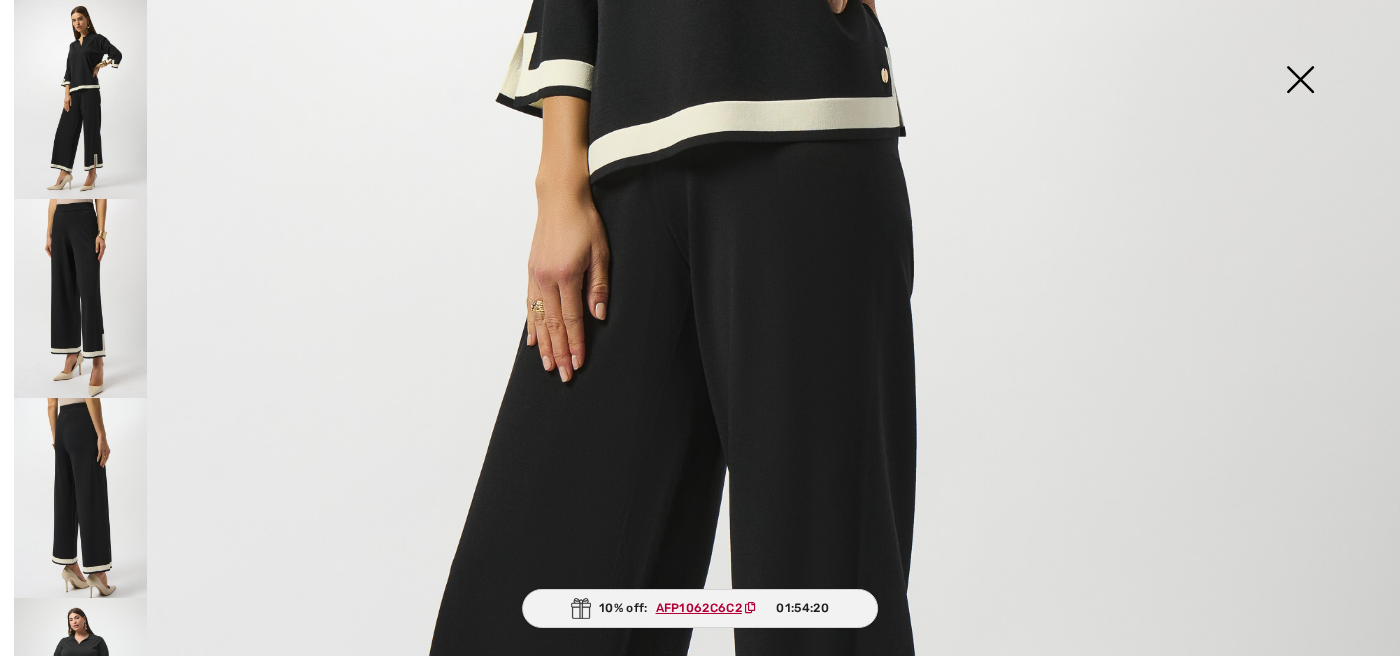 click at bounding box center [1300, 81] 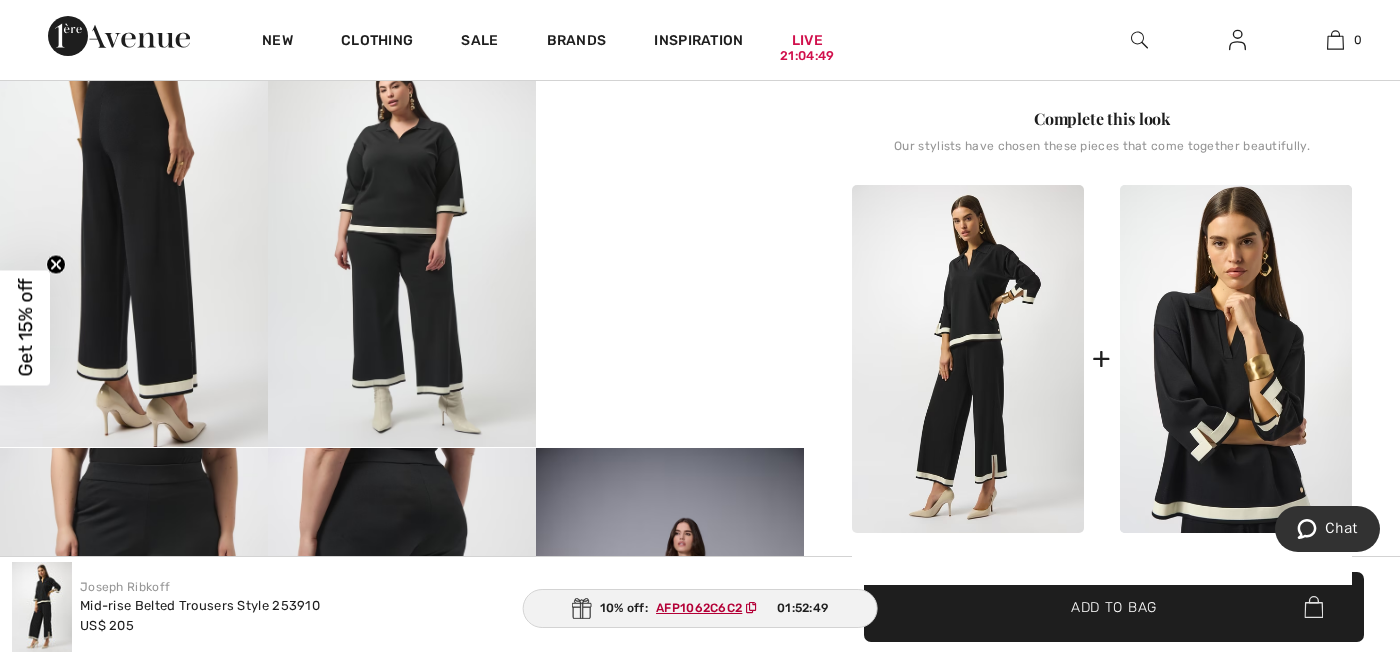 scroll, scrollTop: 746, scrollLeft: 0, axis: vertical 